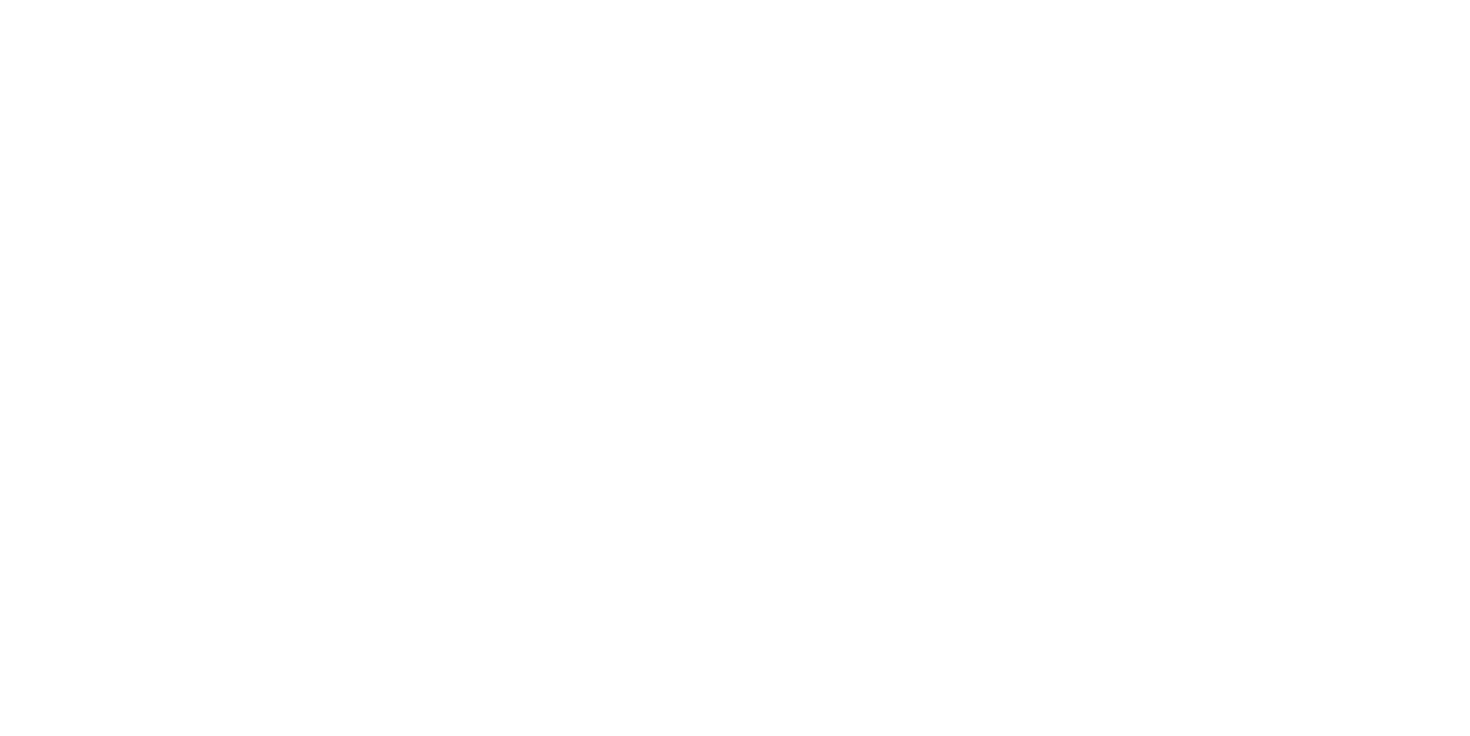 scroll, scrollTop: 0, scrollLeft: 0, axis: both 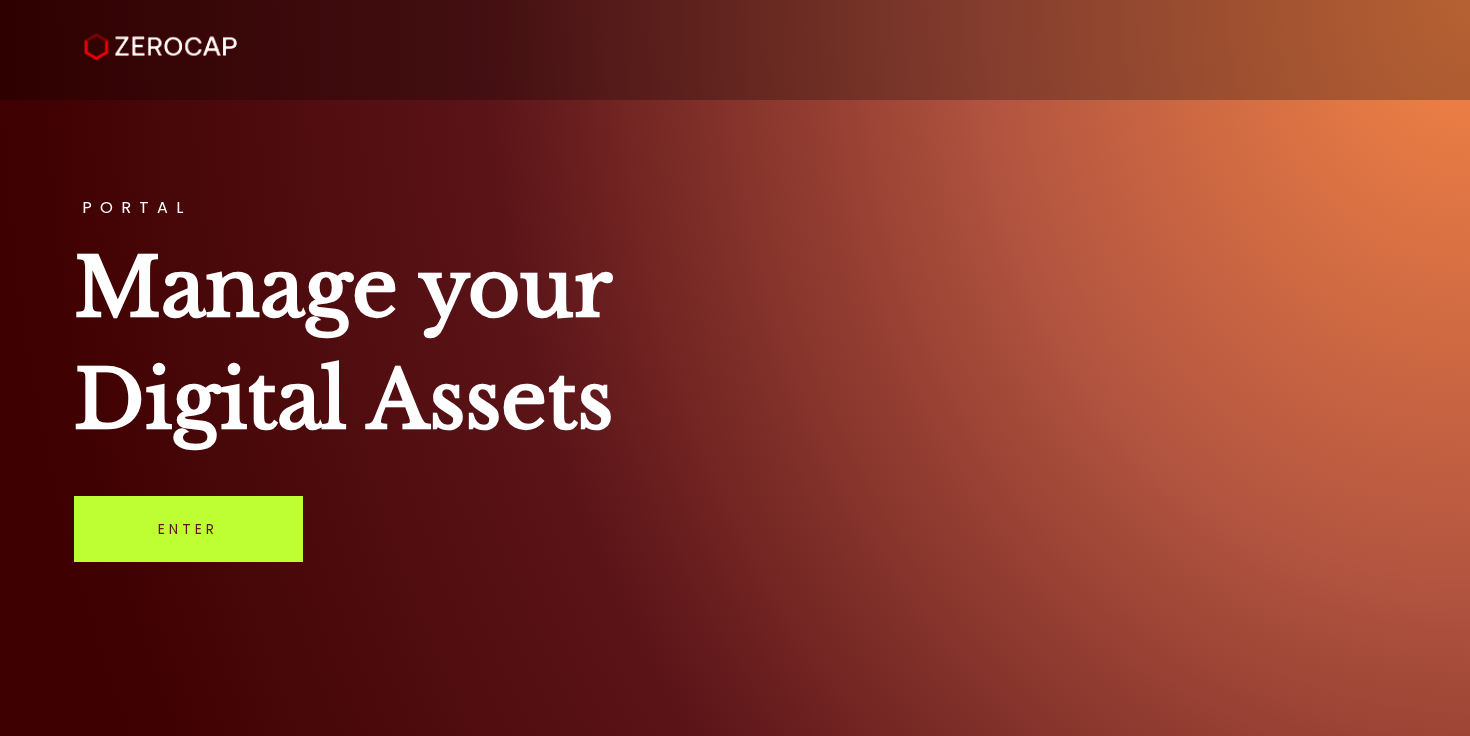drag, startPoint x: 200, startPoint y: 510, endPoint x: 210, endPoint y: 509, distance: 10.049875 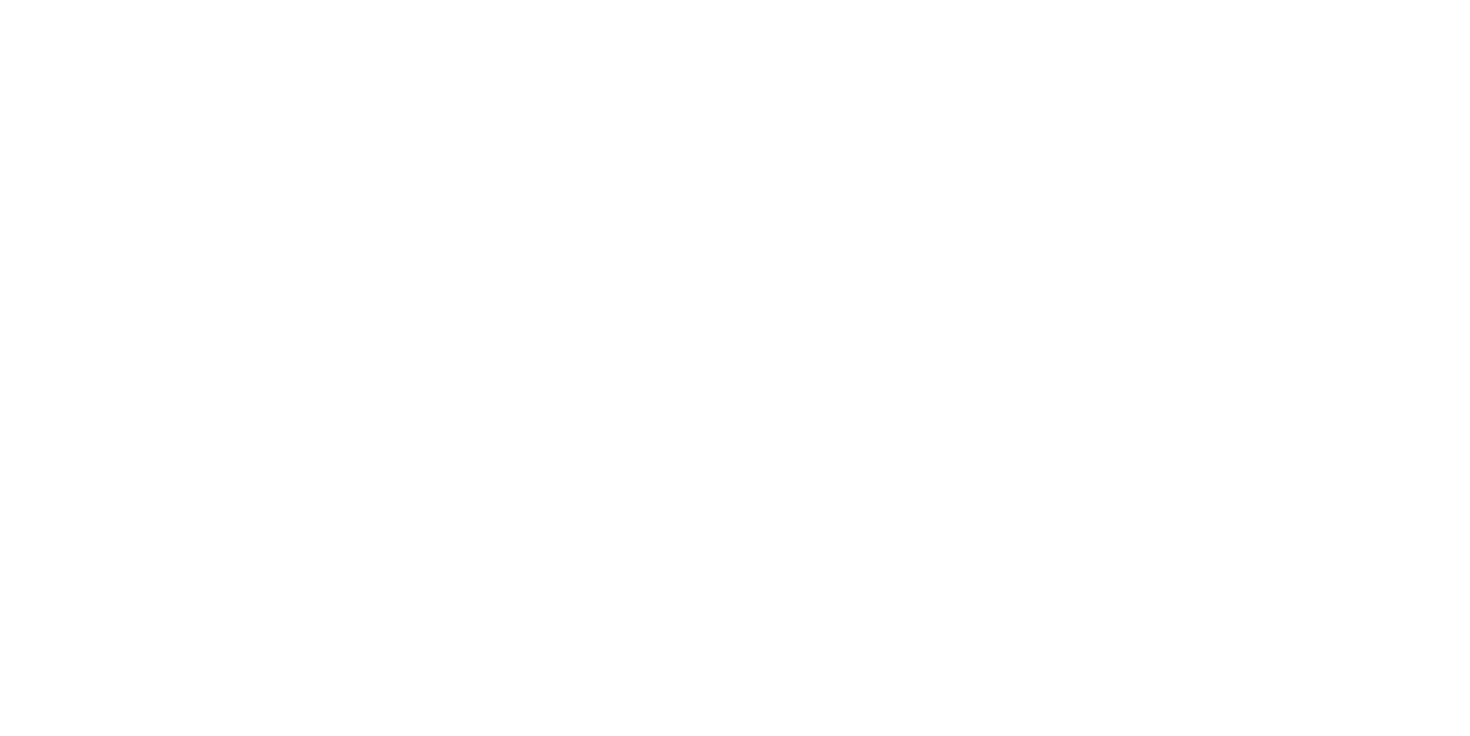 scroll, scrollTop: 0, scrollLeft: 0, axis: both 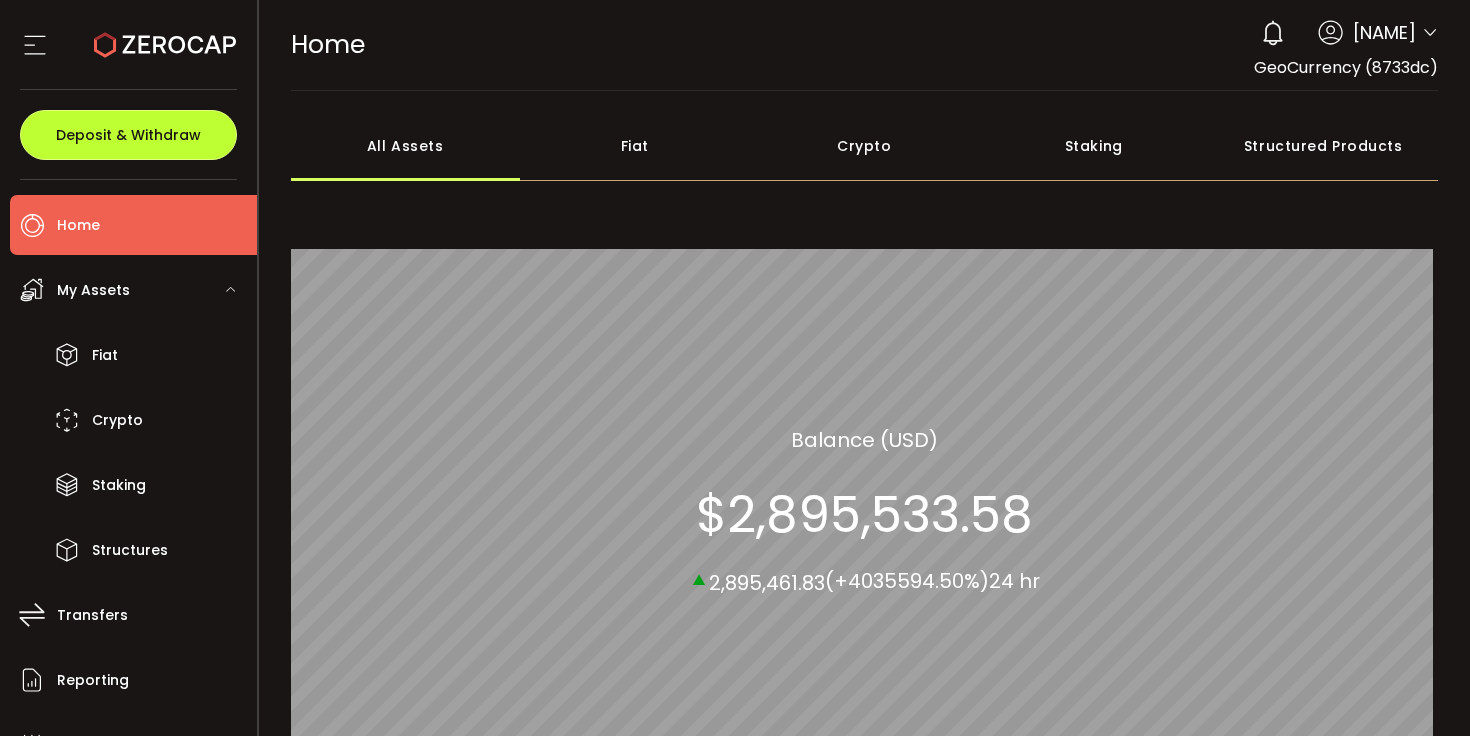 click on "Deposit & Withdraw" at bounding box center (128, 135) 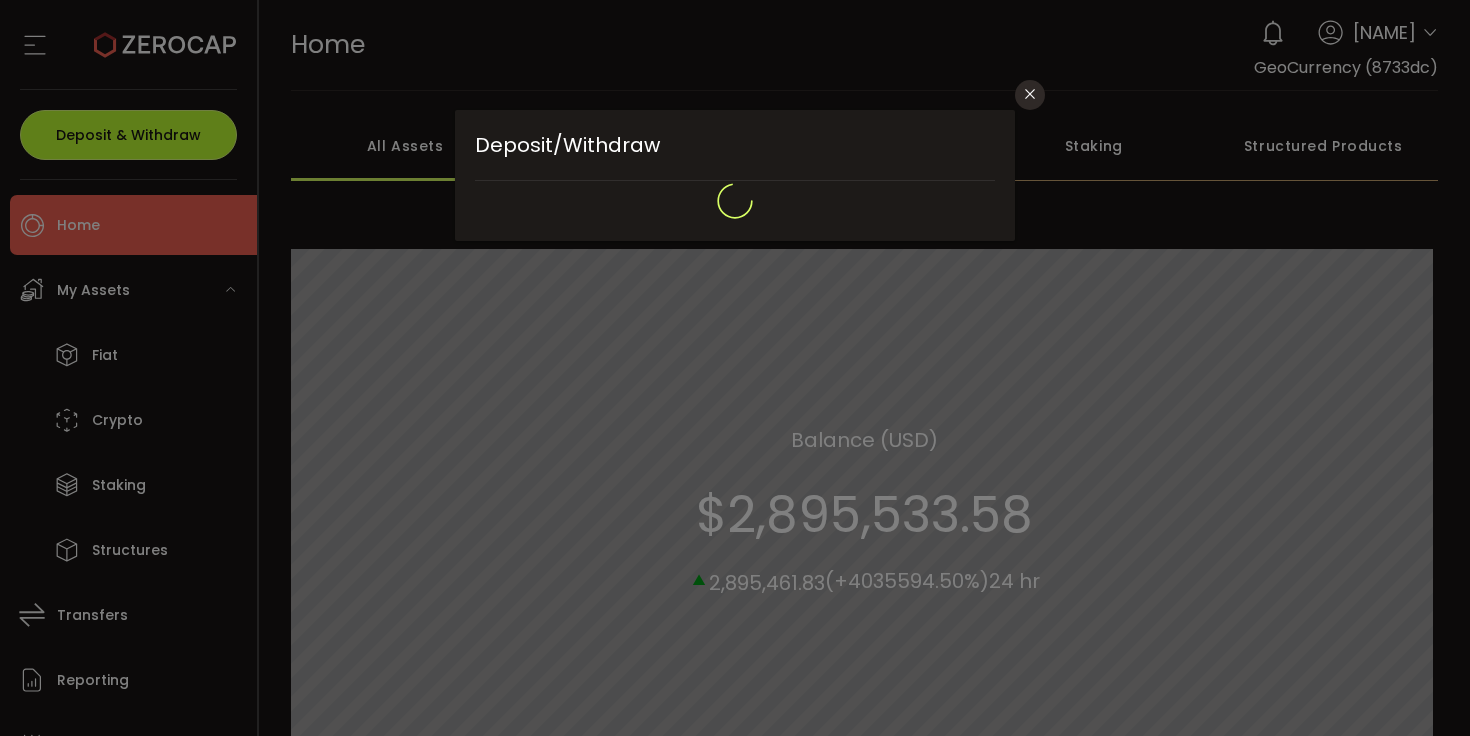 type on "**********" 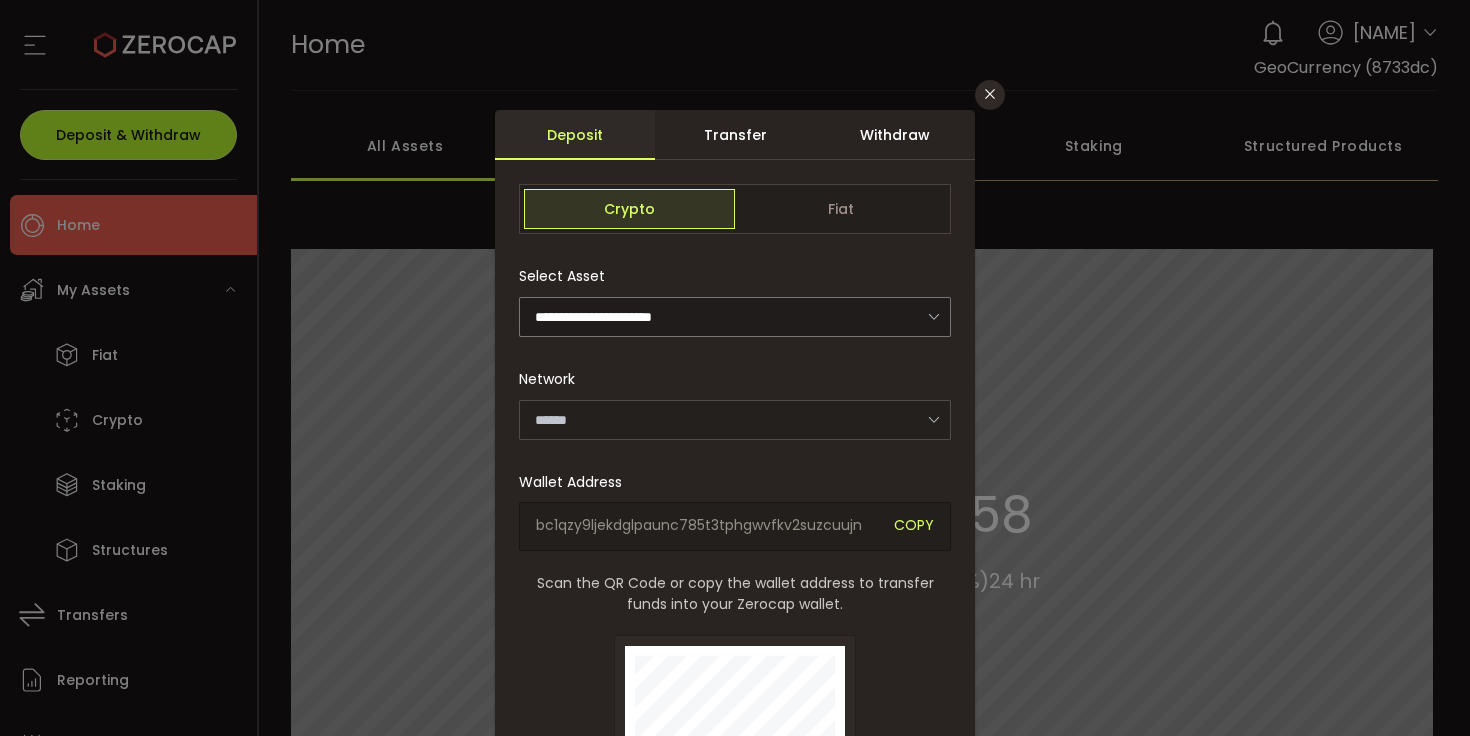 type on "*******" 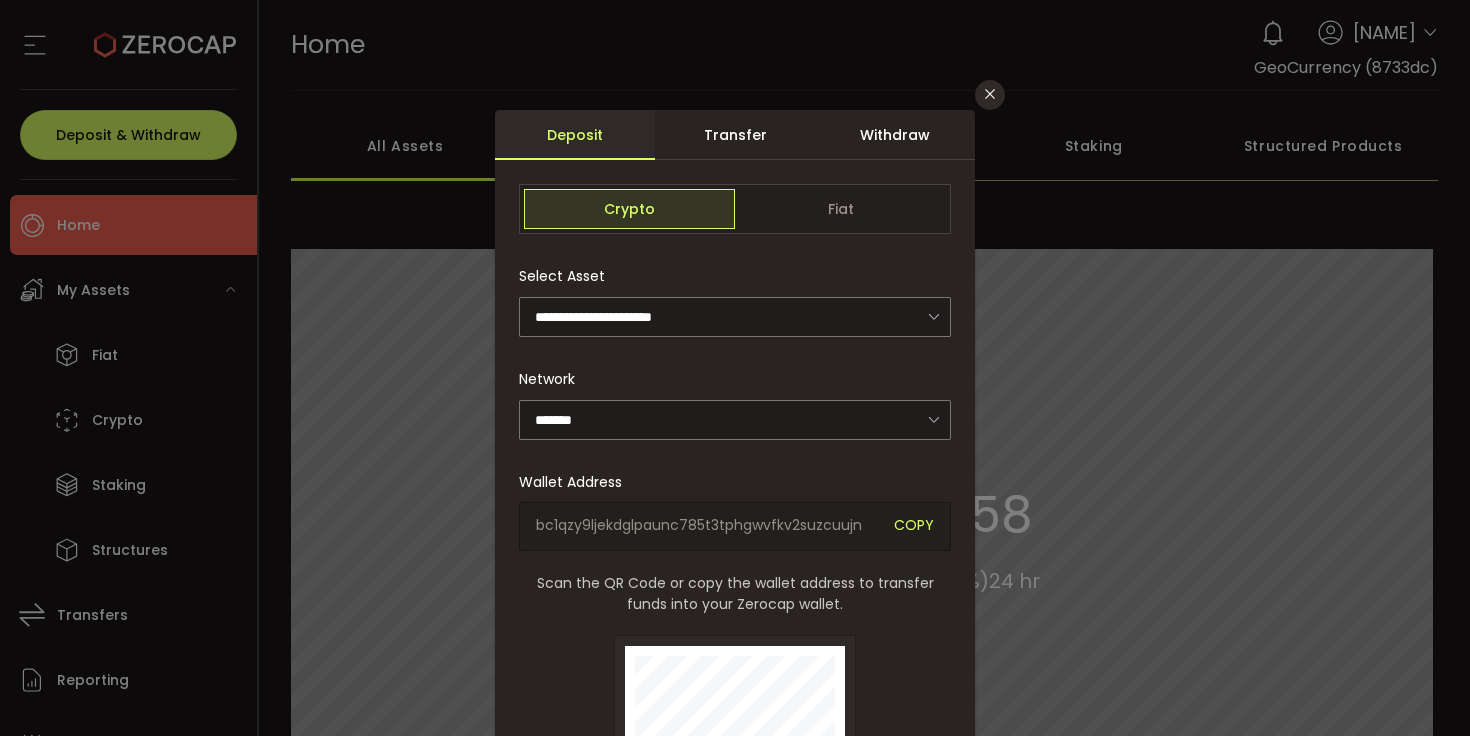 click on "Withdraw" at bounding box center [895, 135] 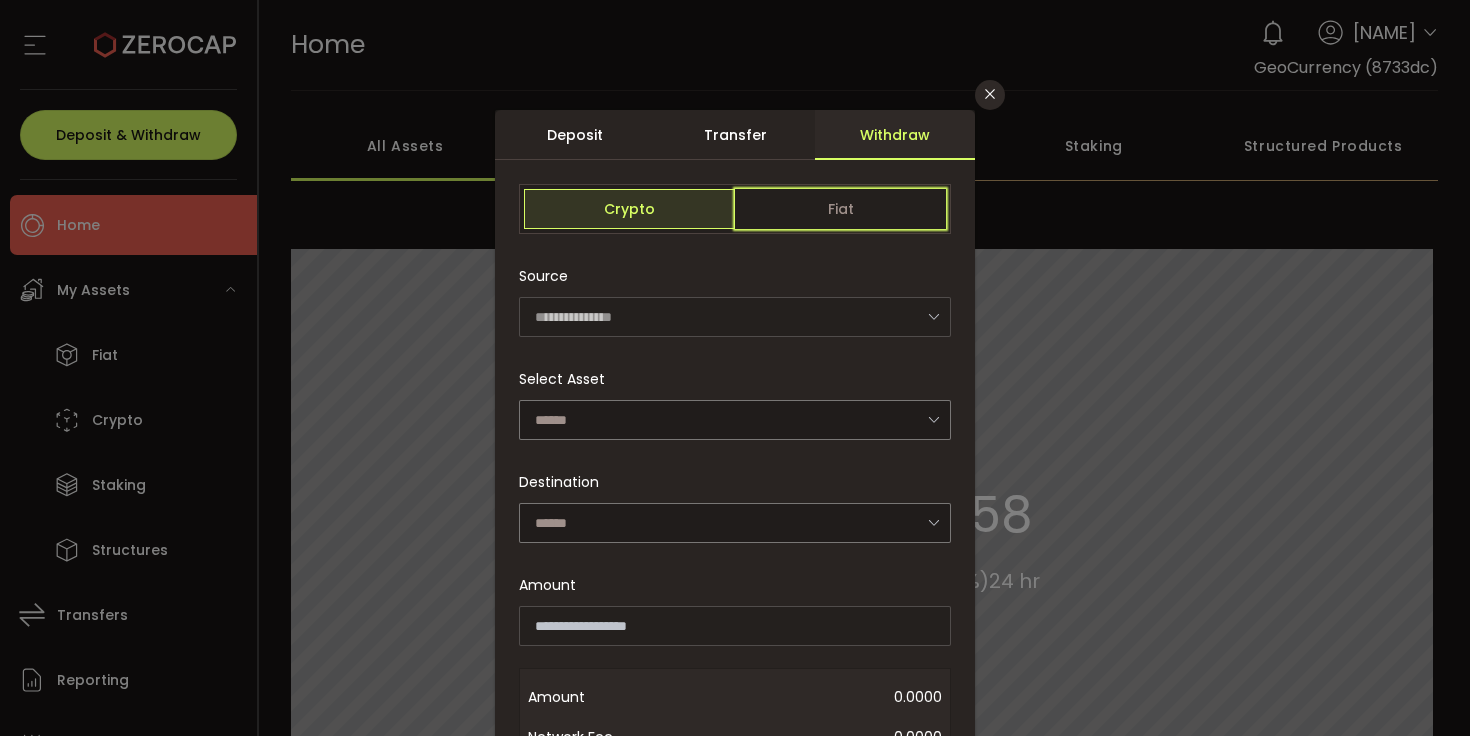 click on "Fiat" at bounding box center [840, 209] 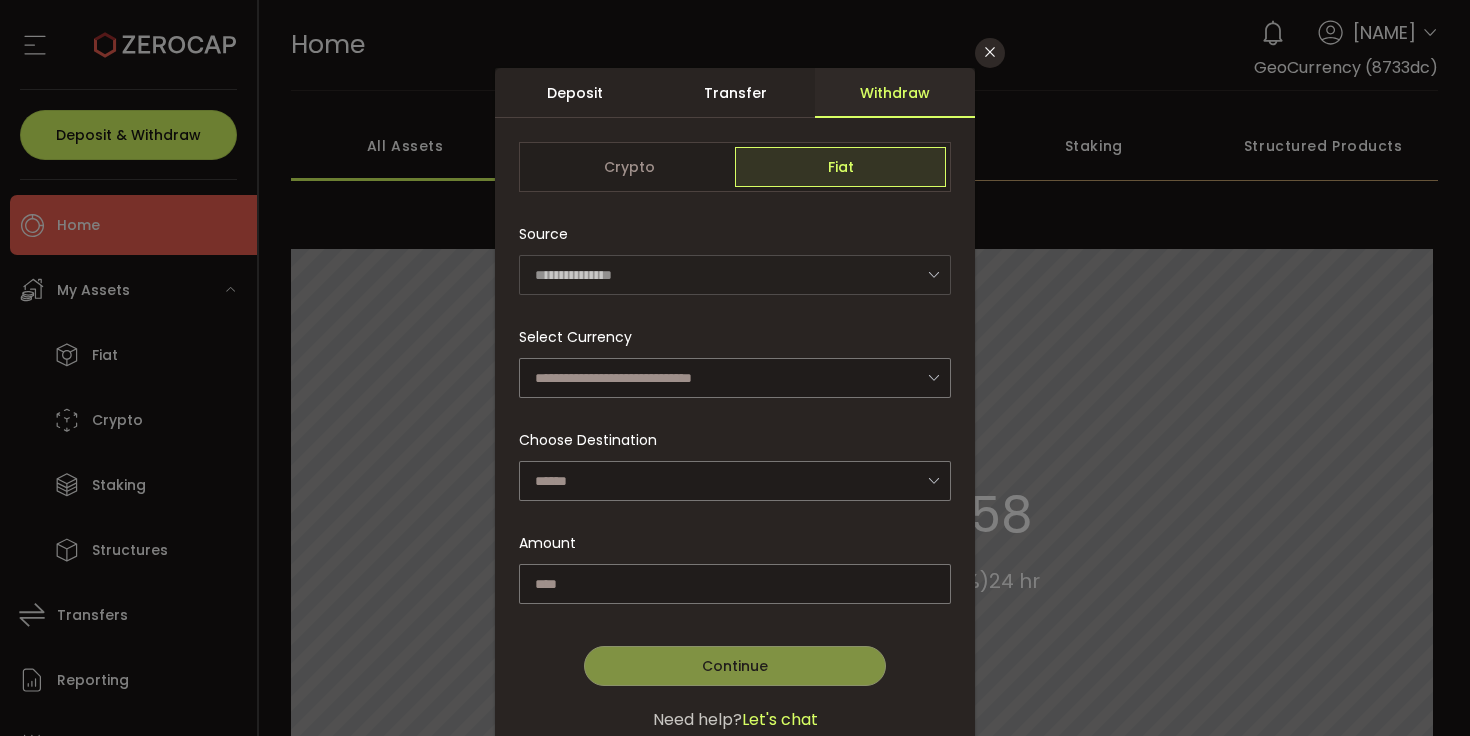scroll, scrollTop: 115, scrollLeft: 0, axis: vertical 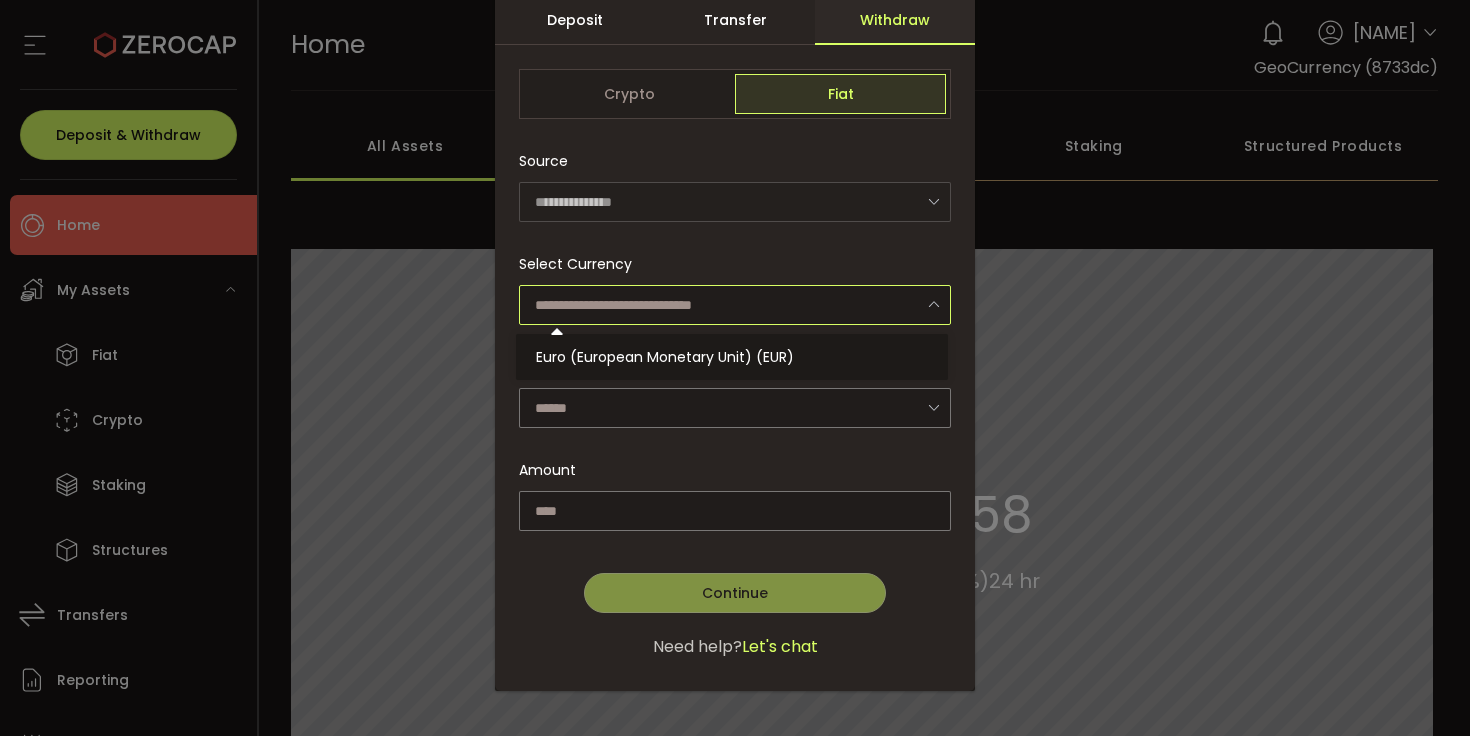 click at bounding box center [735, 305] 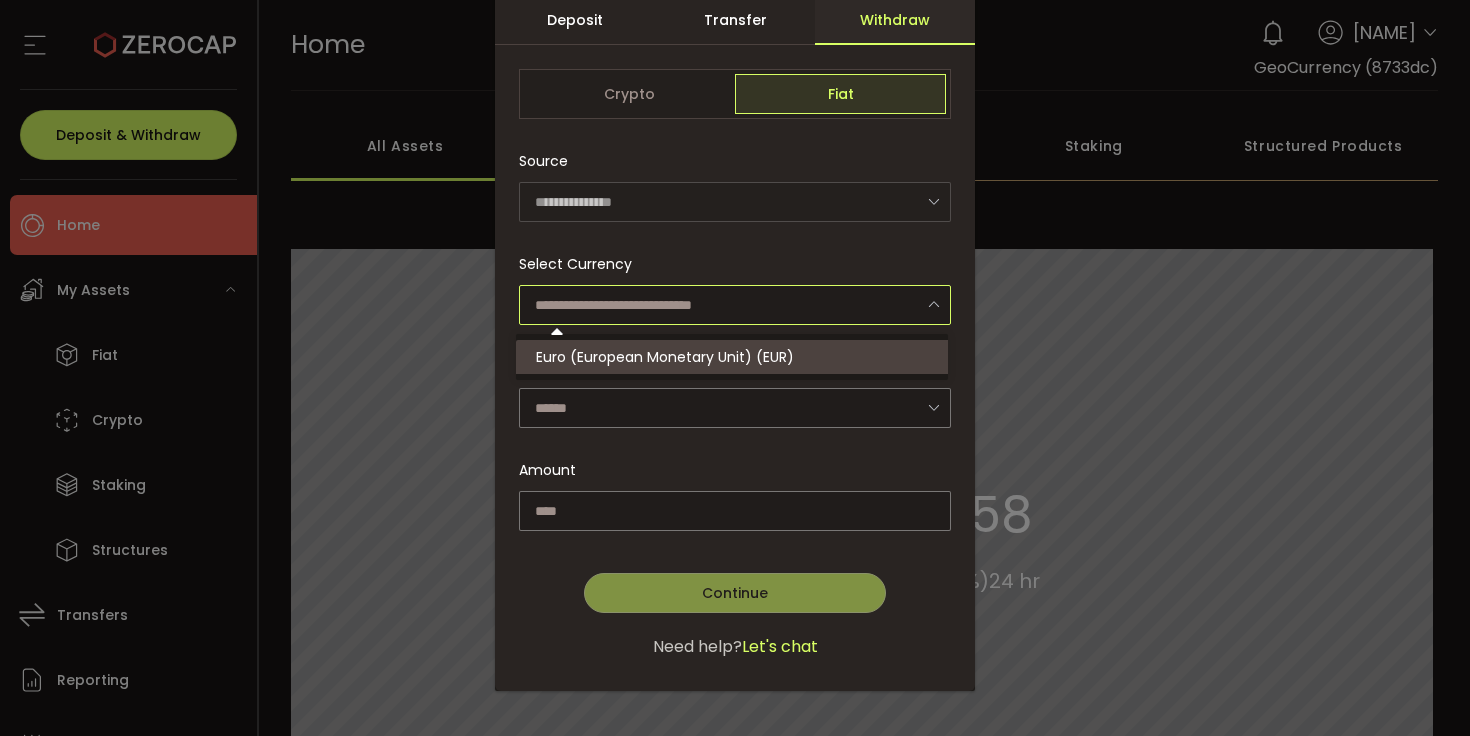 click on "Euro (European Monetary Unit) (EUR)" at bounding box center [735, 357] 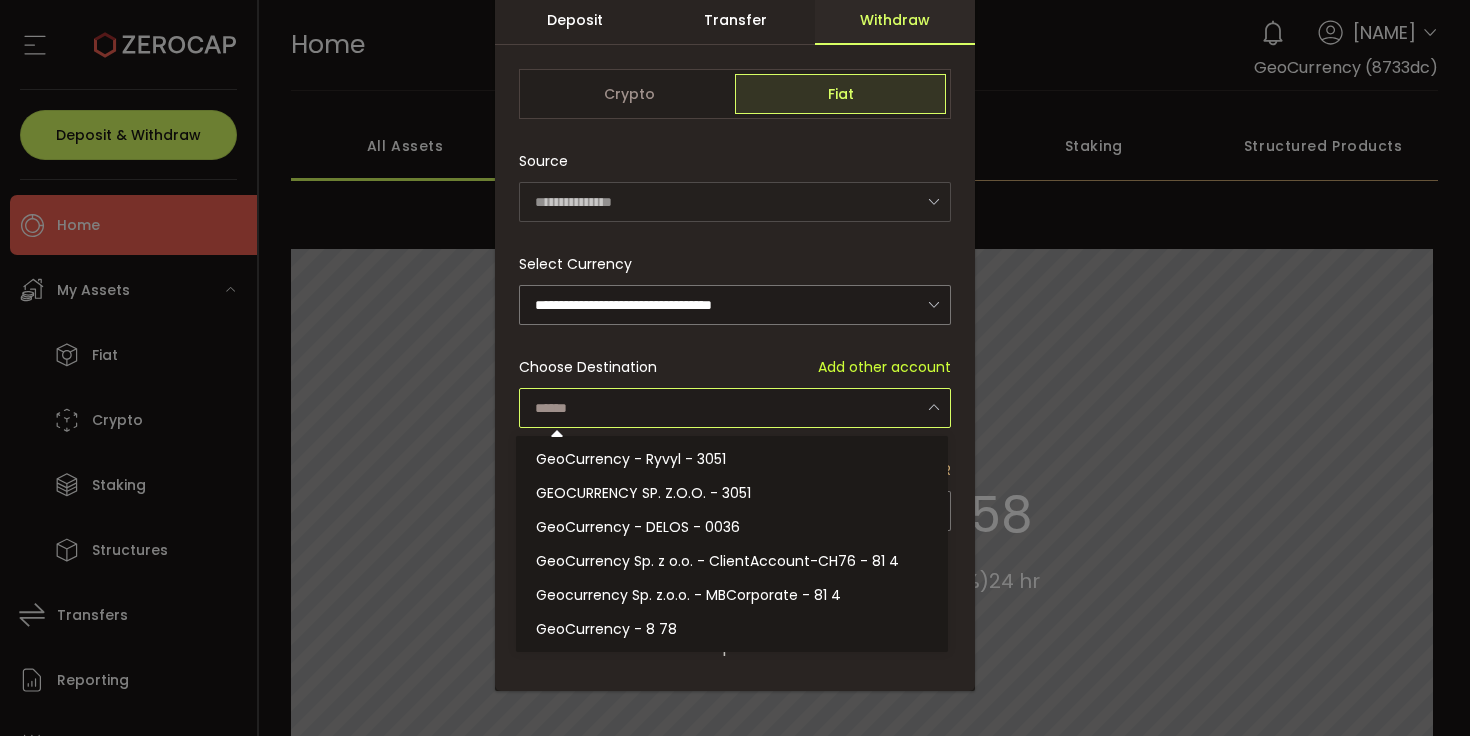 click at bounding box center (735, 408) 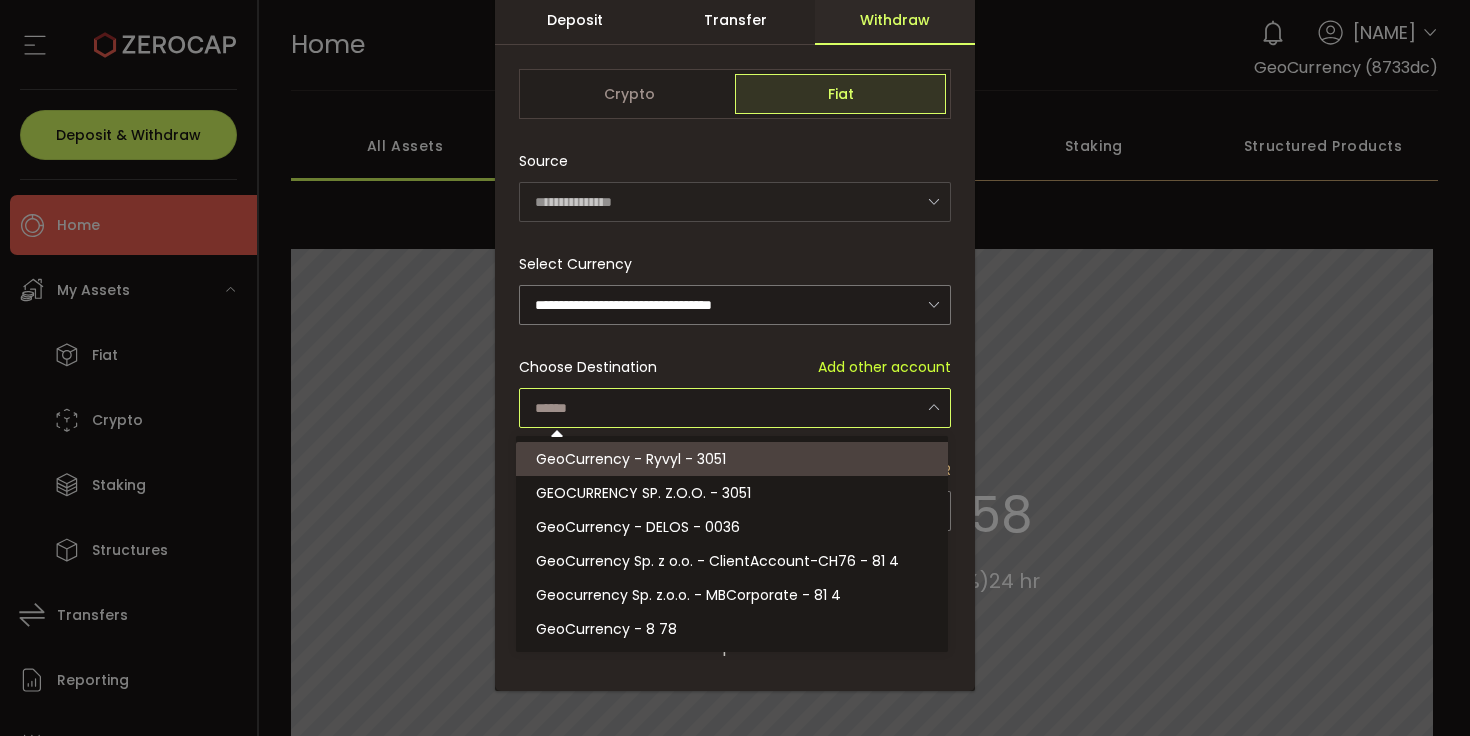 click on "GeoCurrency - Ryvyl - 3051" at bounding box center (735, 459) 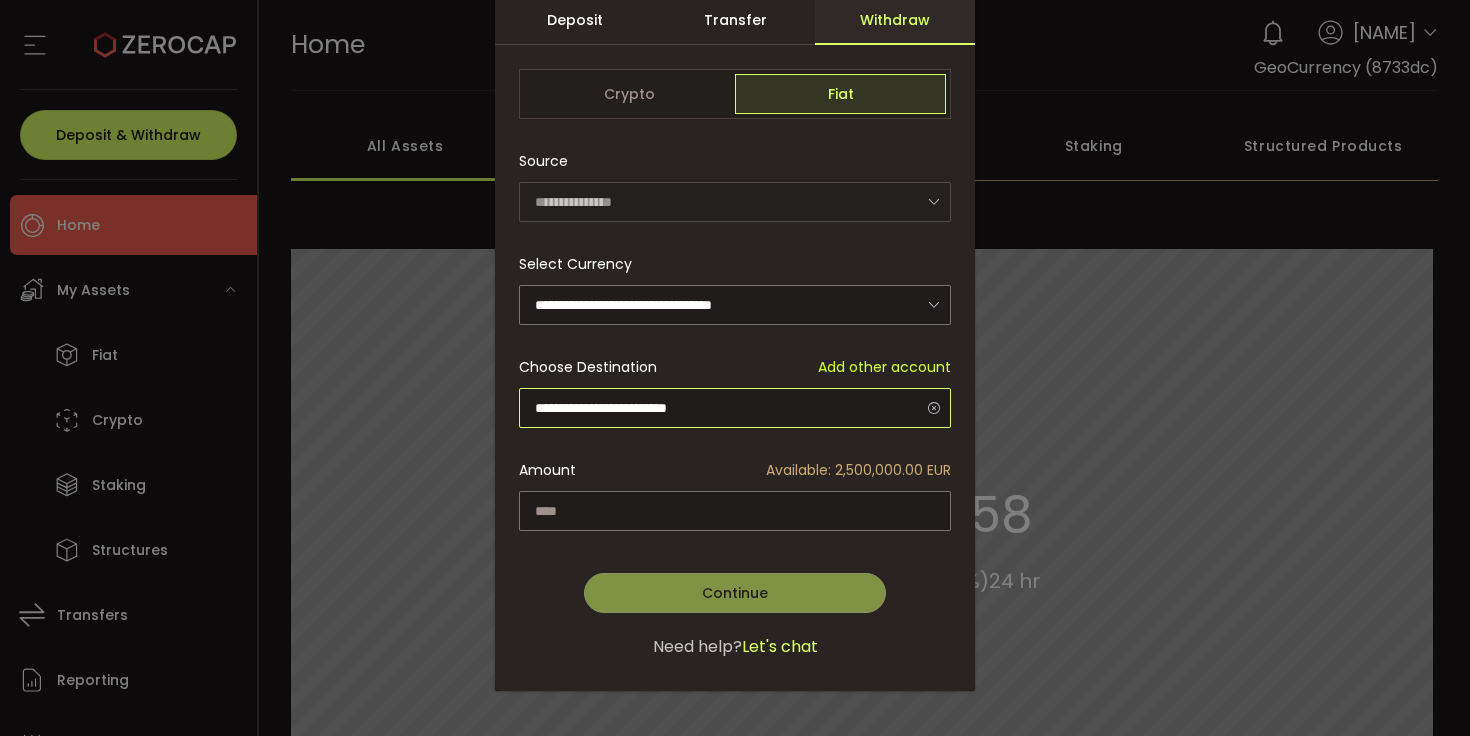 click on "**********" at bounding box center [735, 408] 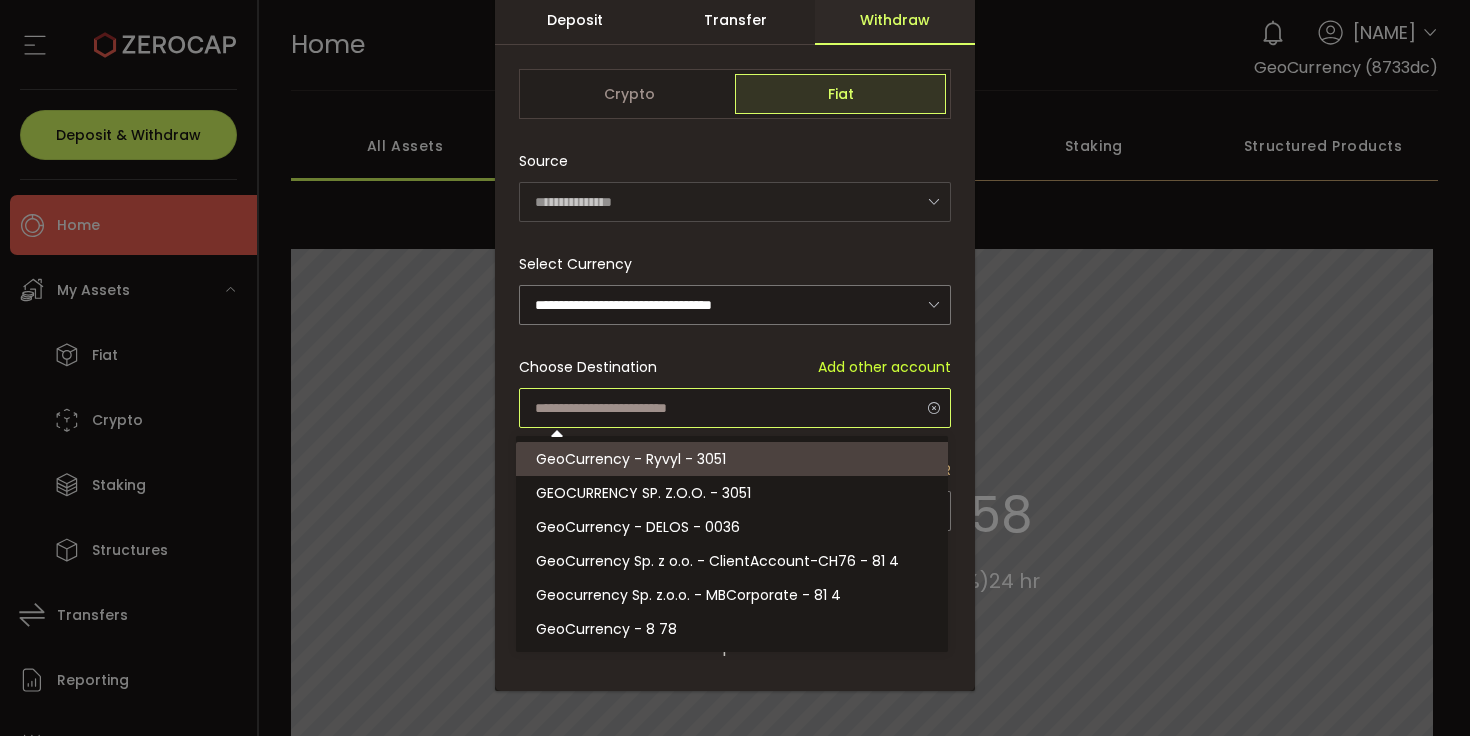 click at bounding box center [735, 408] 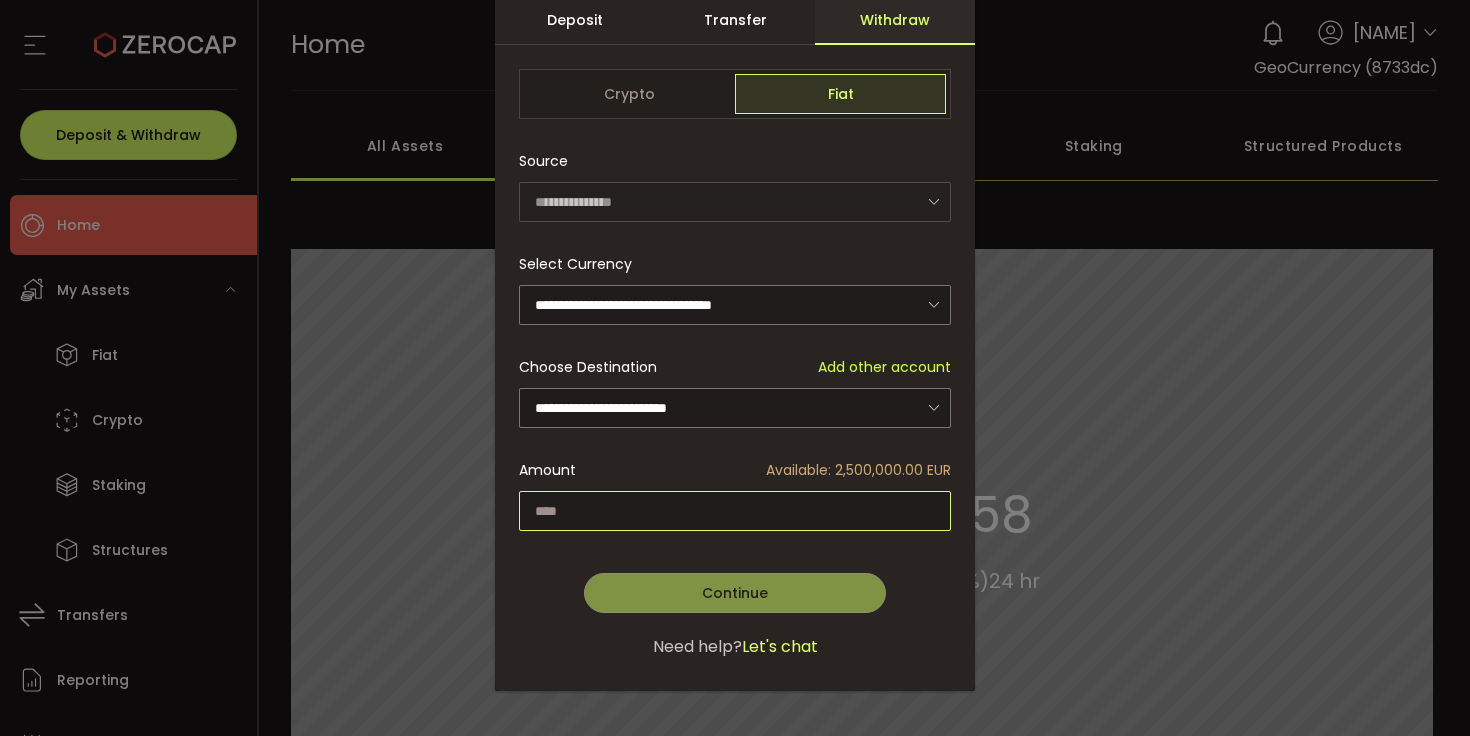 click at bounding box center [735, 511] 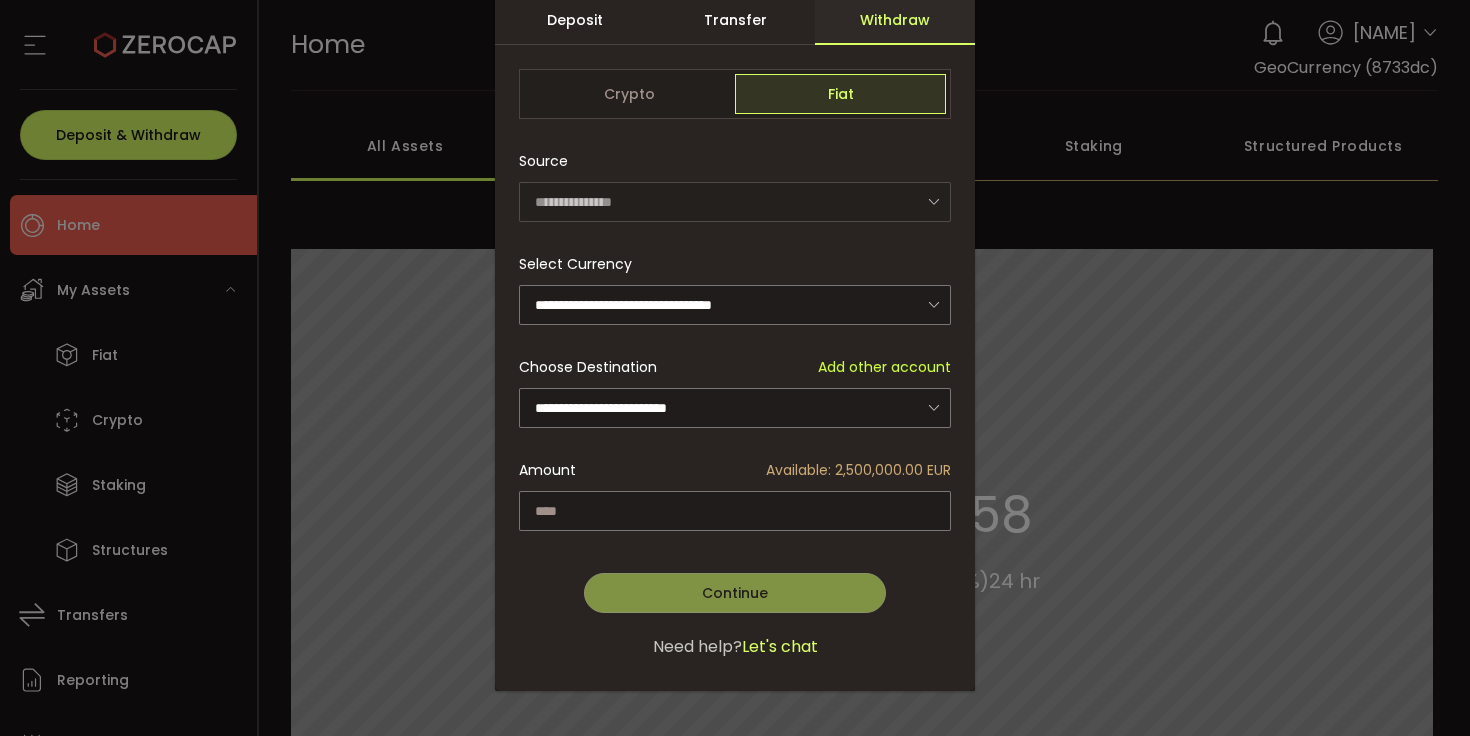click on "Available:
2,500,000.00 EUR" at bounding box center [858, 470] 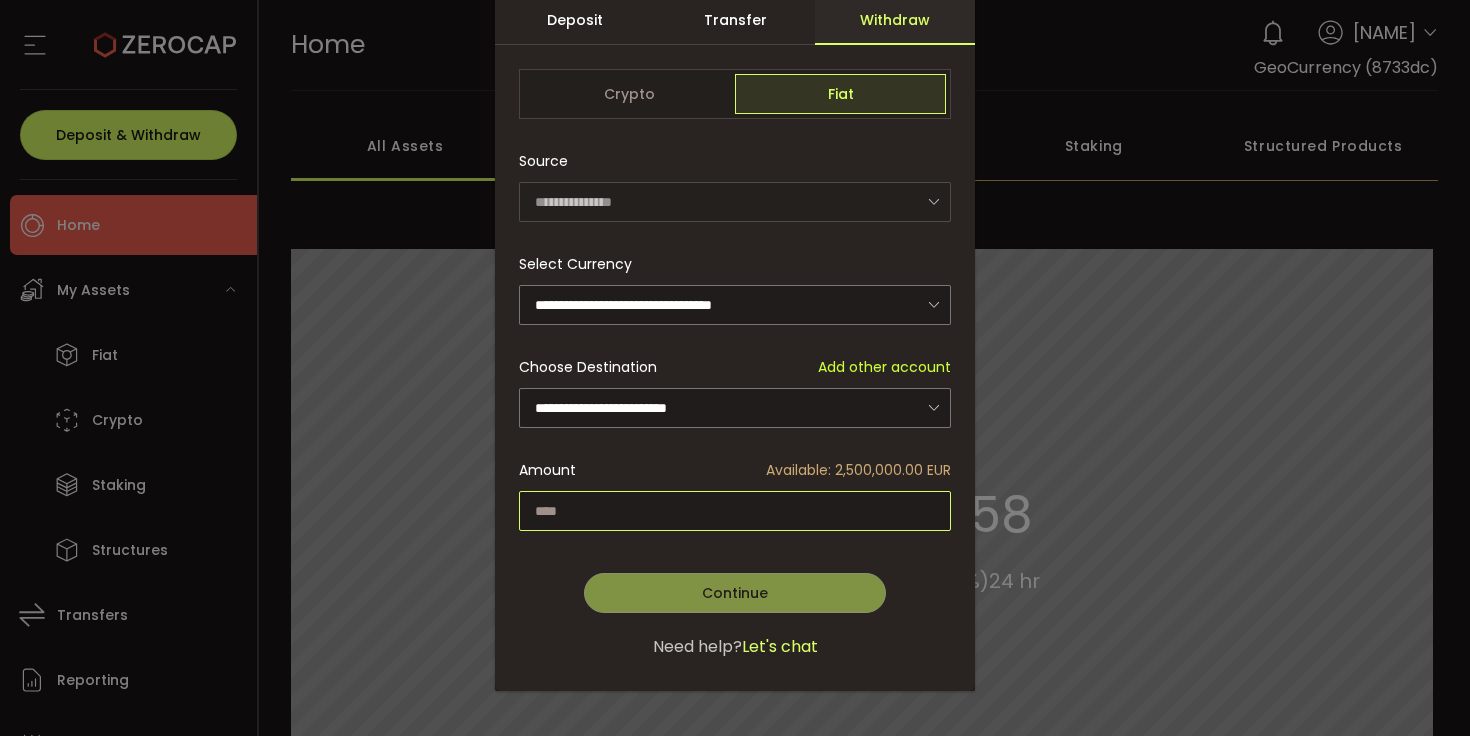 click at bounding box center [735, 511] 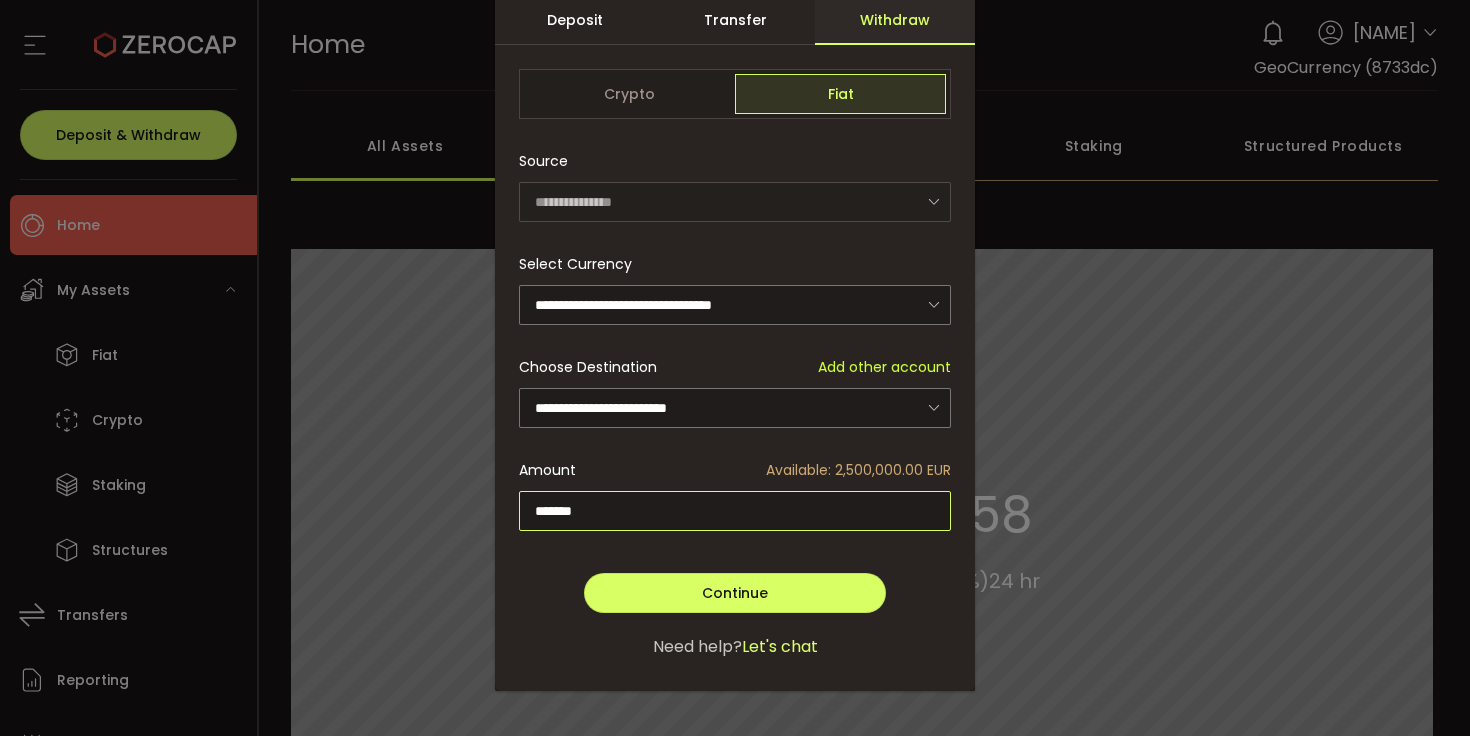 type on "*******" 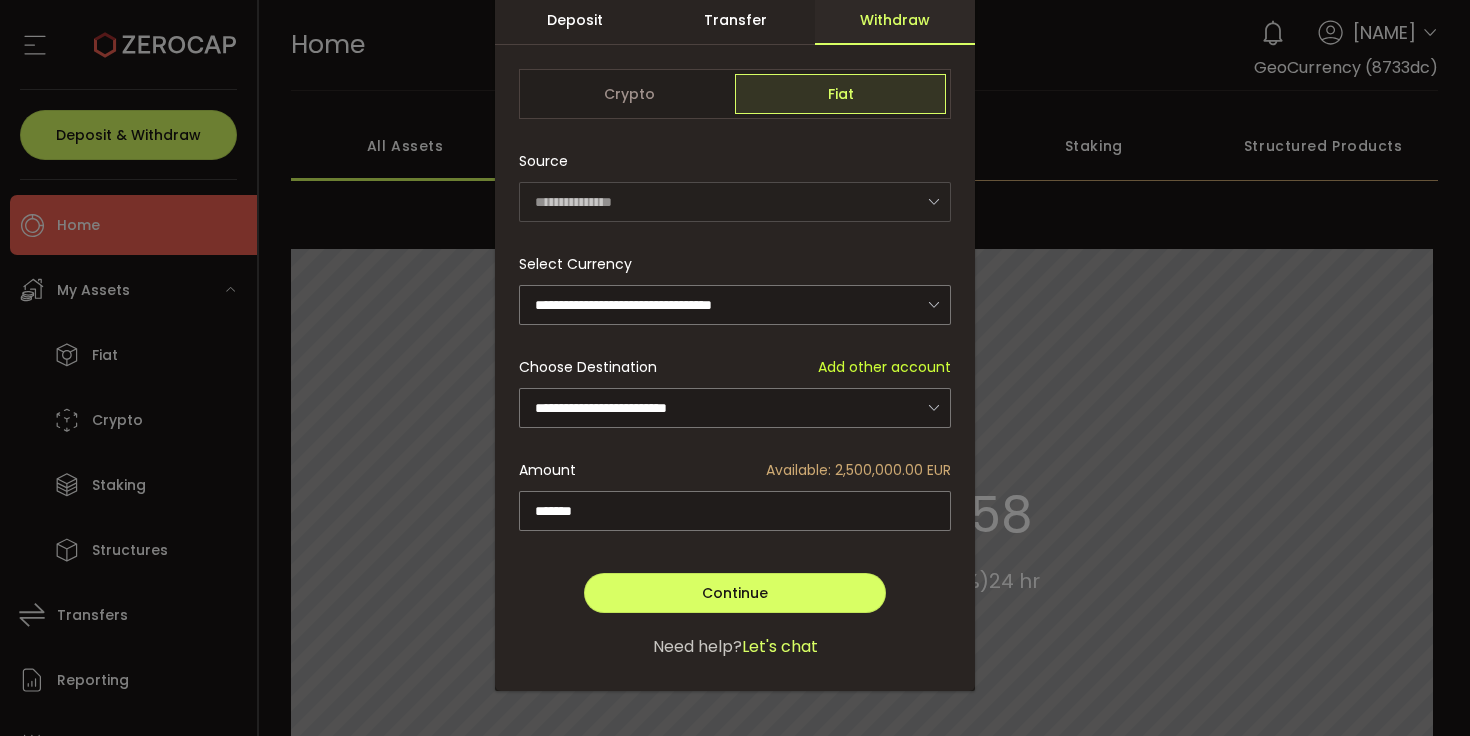 click on "Available:
2,500,000.00 EUR" at bounding box center [858, 470] 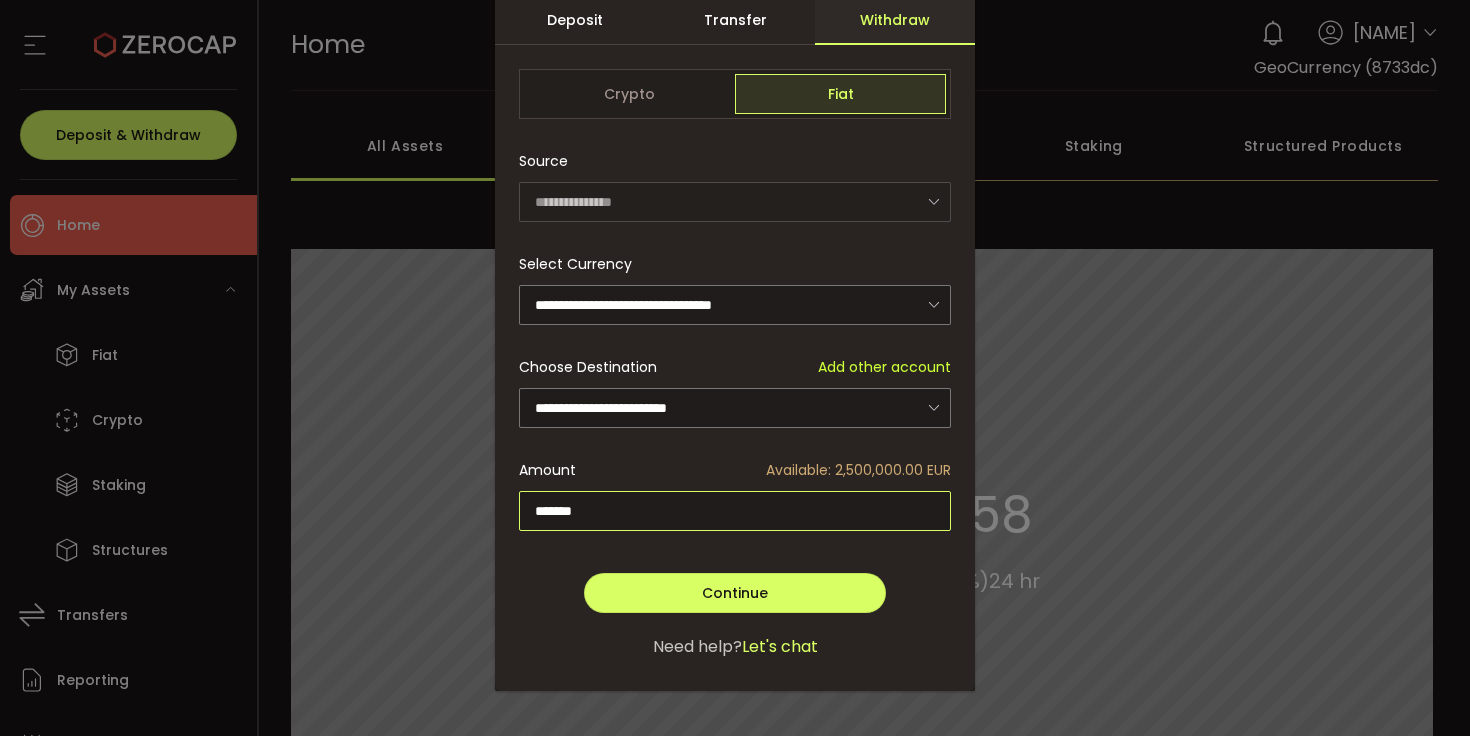 click on "*******" at bounding box center (735, 511) 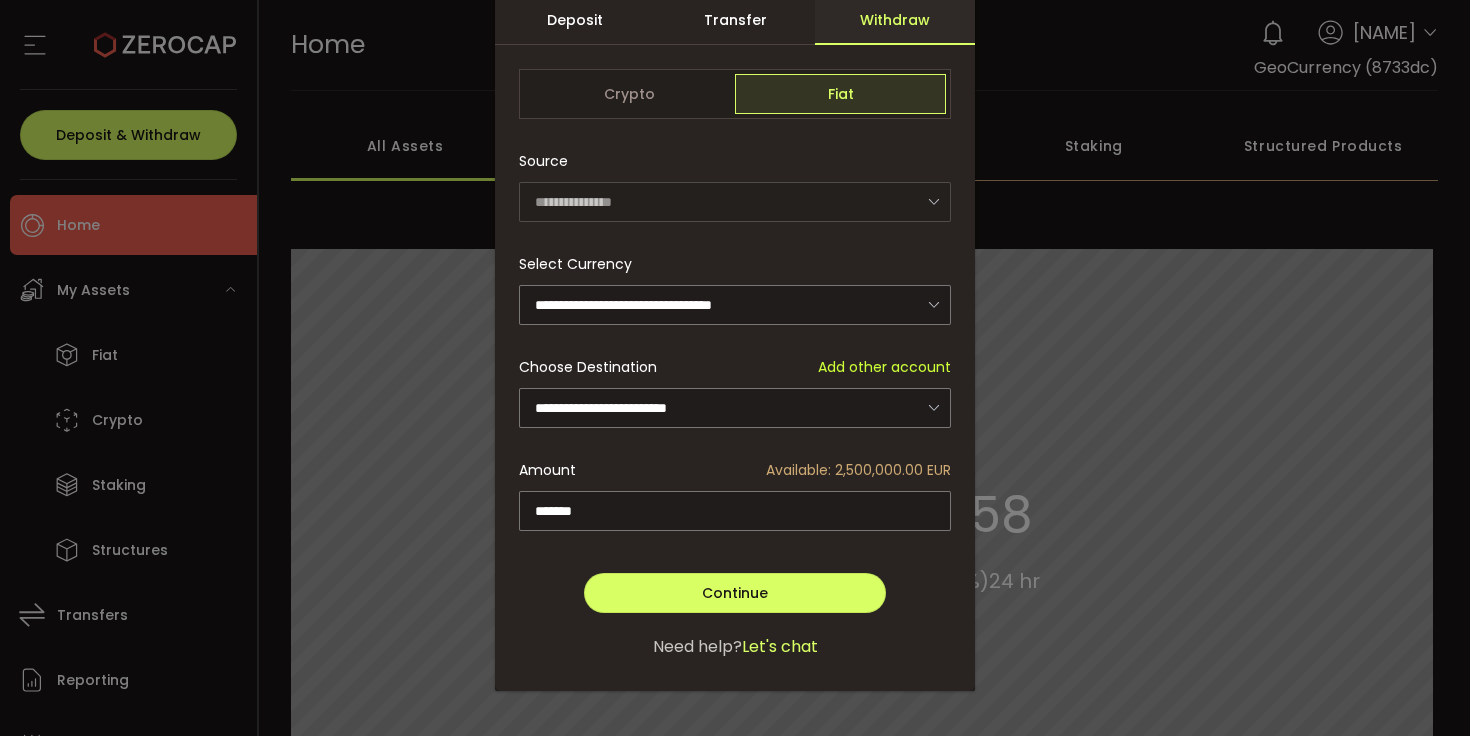 click on "Amount
Available:
2,500,000.00 EUR
******* New Net Equity: 0.00 USD" at bounding box center [735, 490] 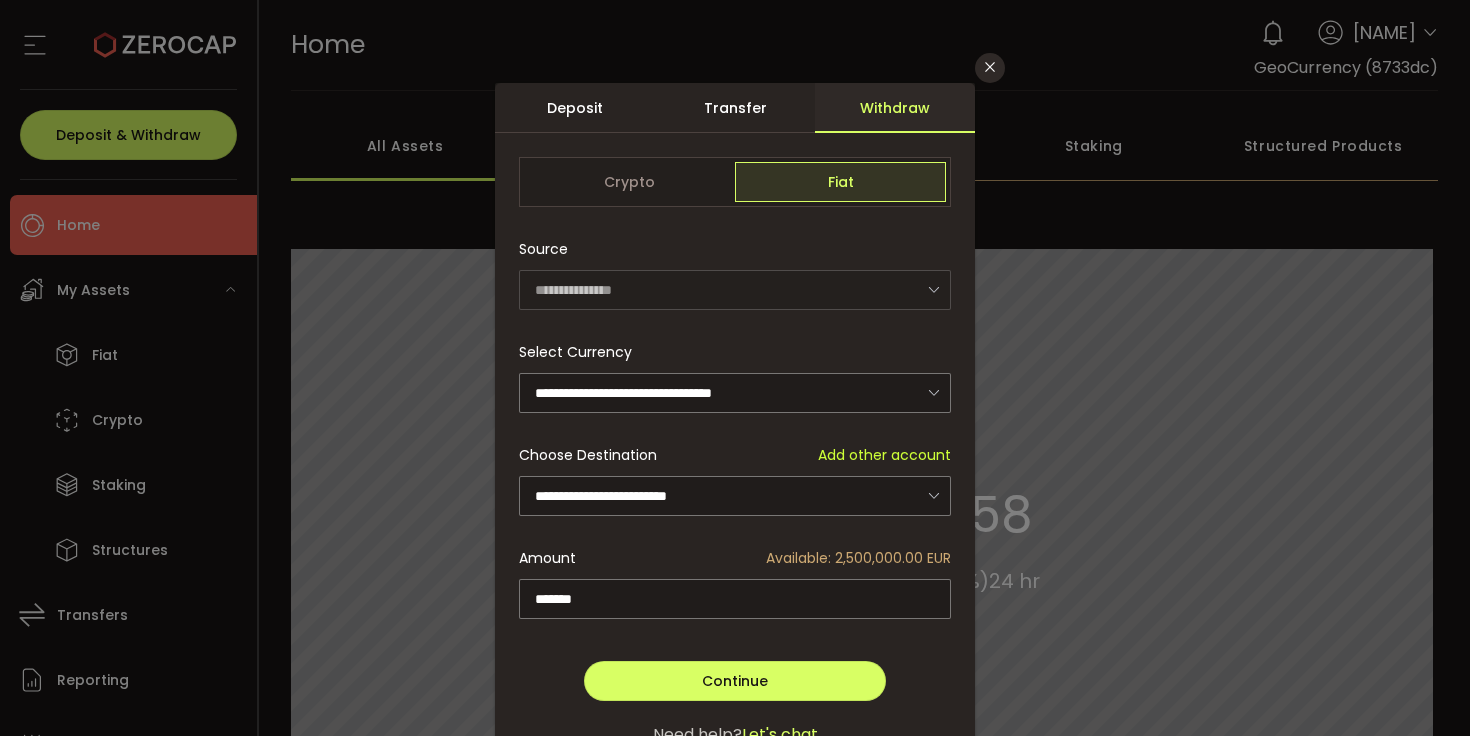 scroll, scrollTop: 115, scrollLeft: 0, axis: vertical 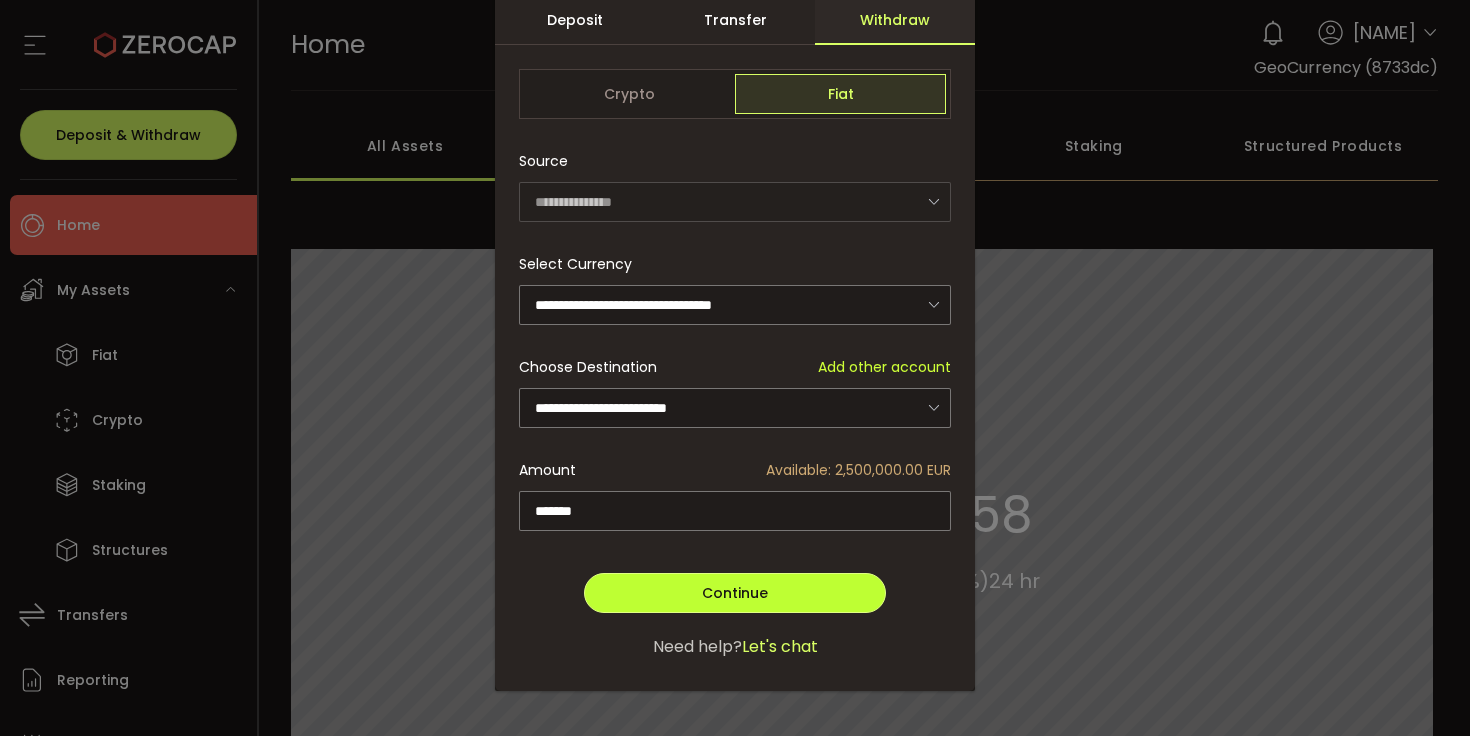 click on "Continue" at bounding box center [735, 593] 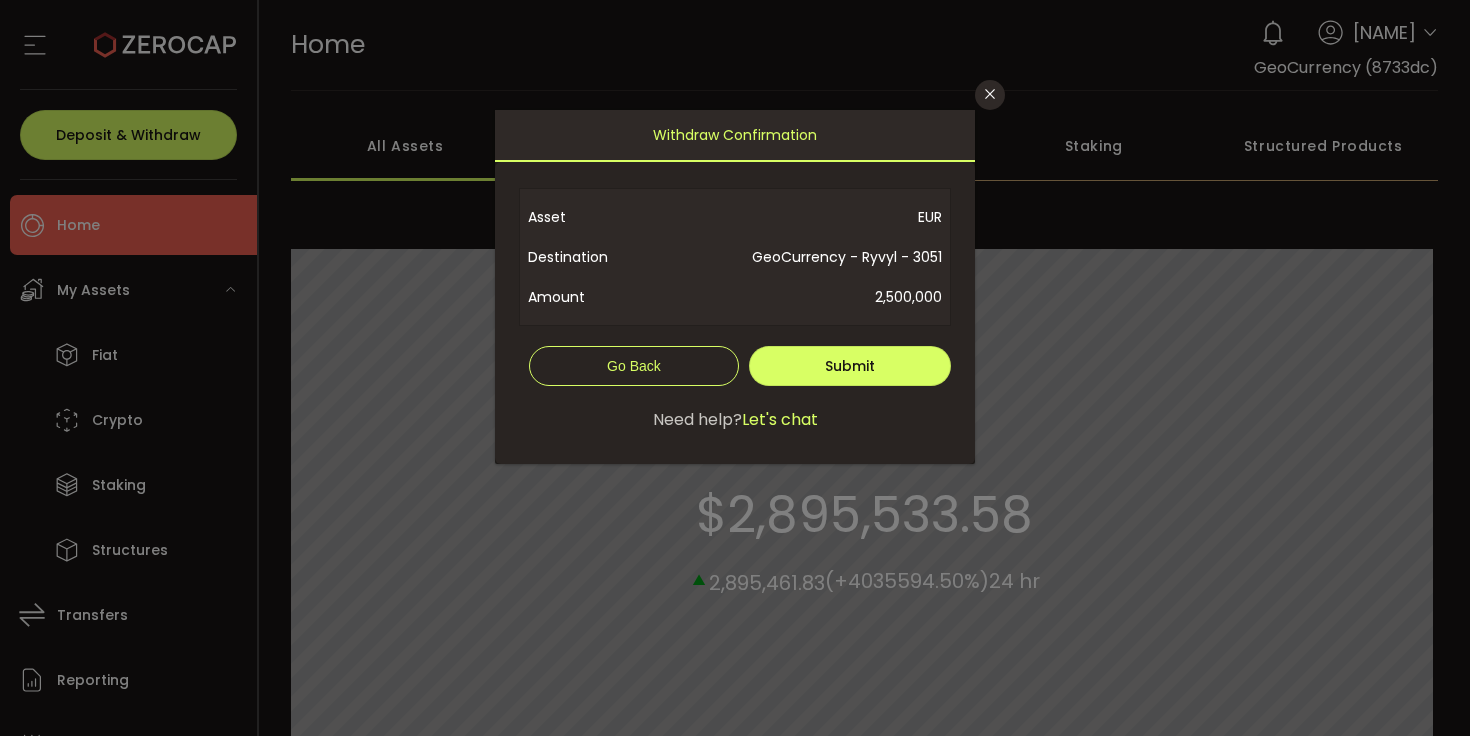 scroll, scrollTop: 0, scrollLeft: 0, axis: both 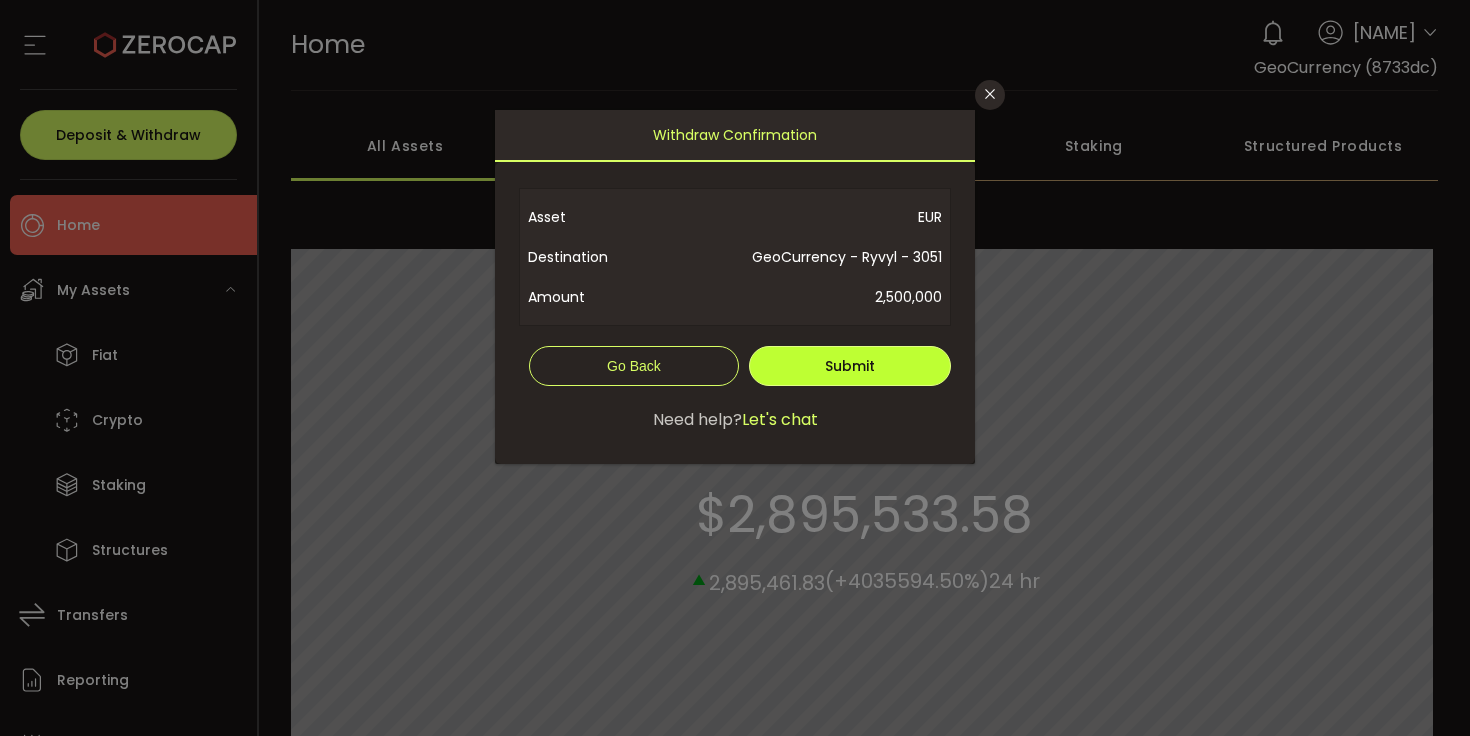 click on "Submit" at bounding box center (850, 366) 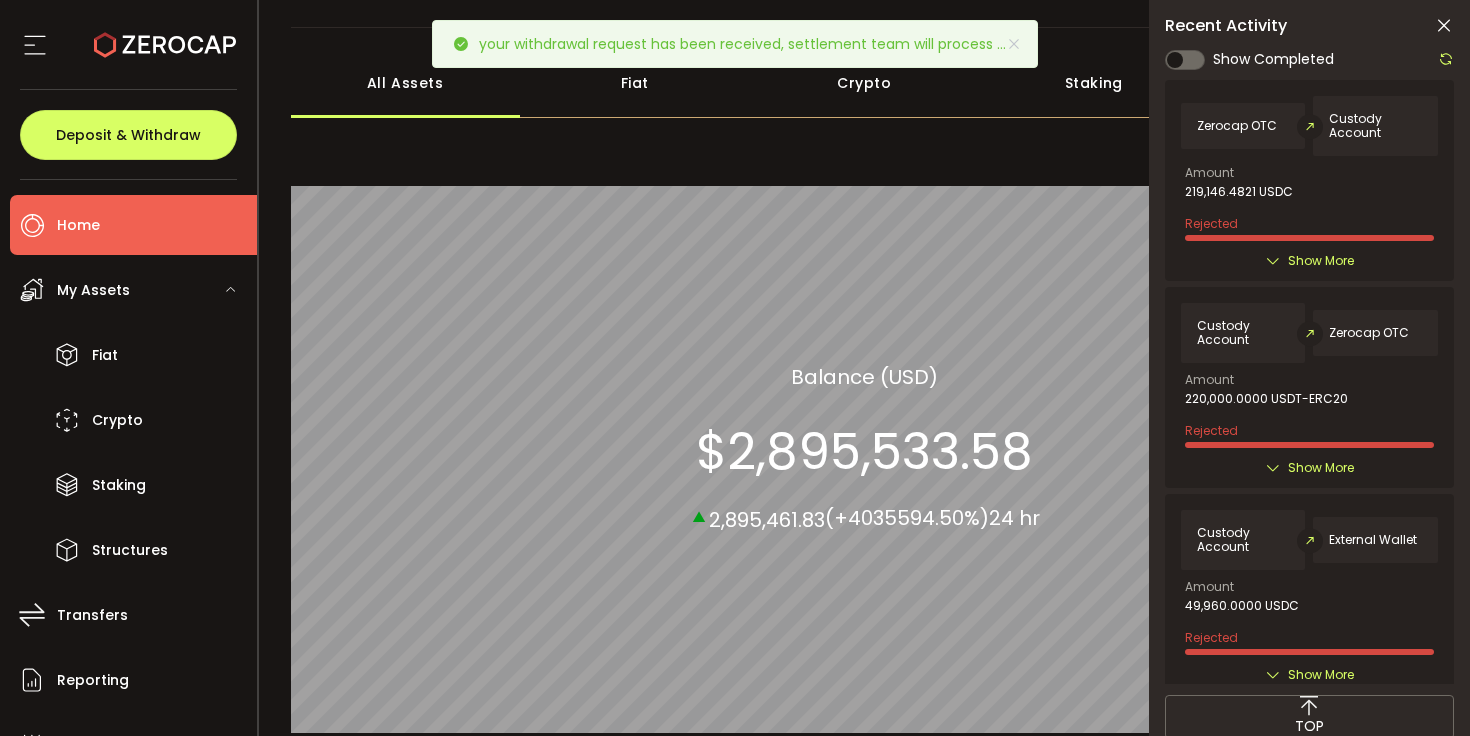 scroll, scrollTop: 0, scrollLeft: 0, axis: both 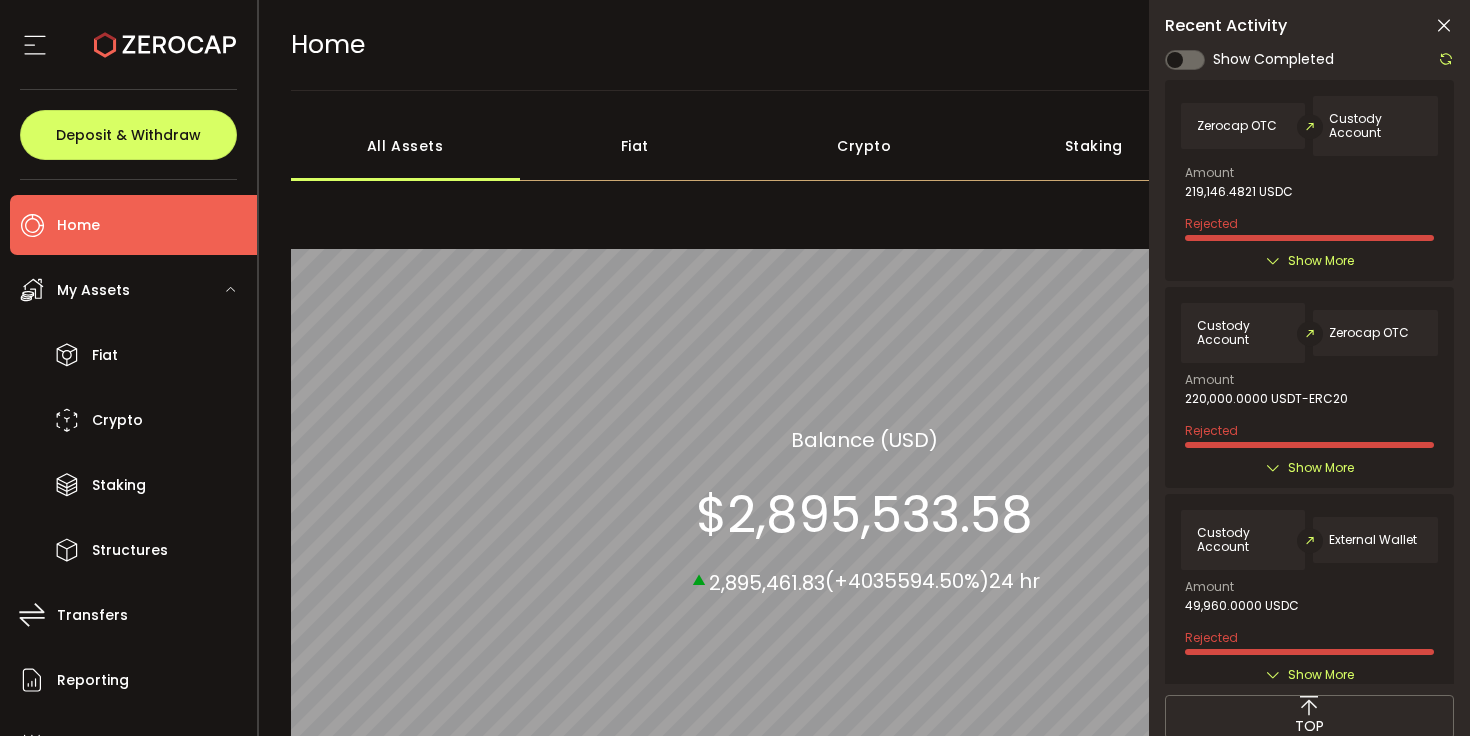 click at bounding box center [1444, 26] 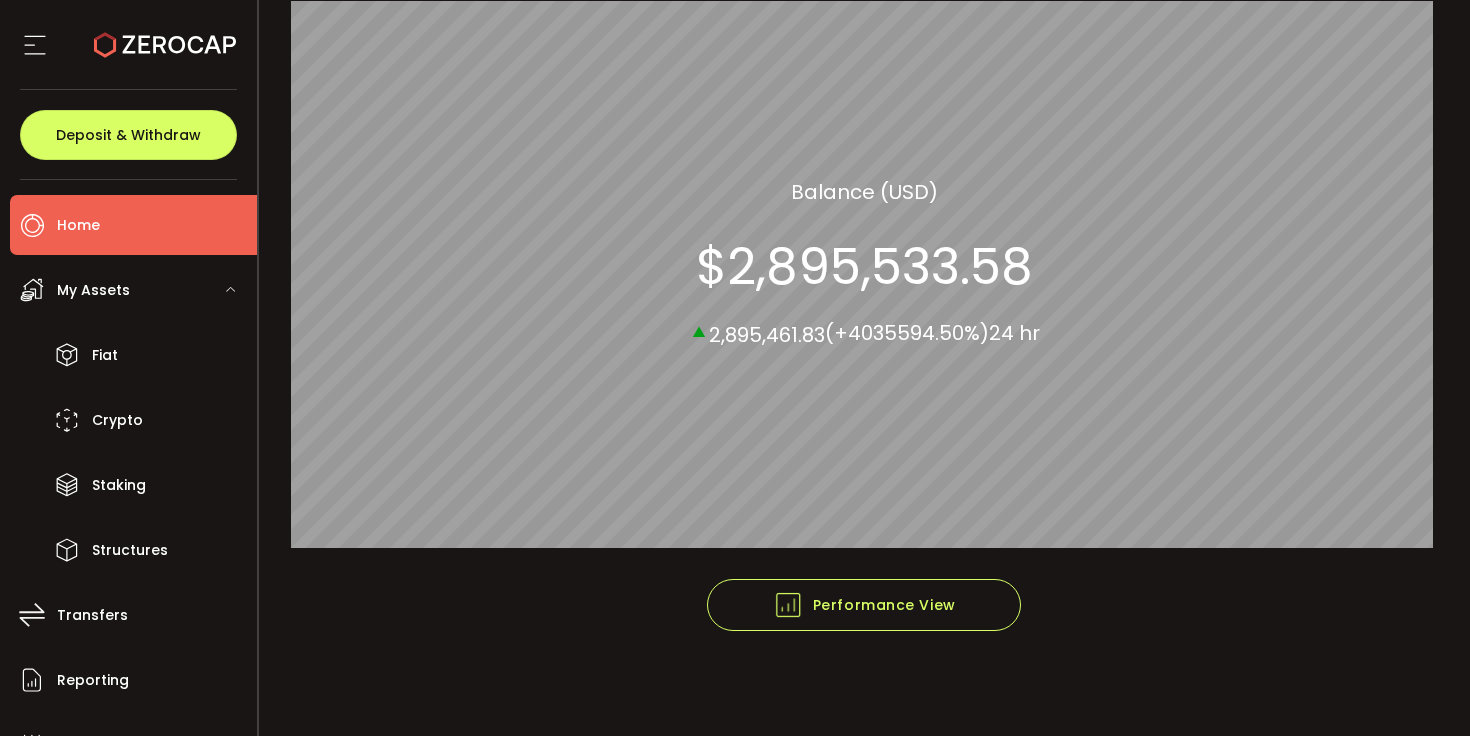 scroll, scrollTop: 0, scrollLeft: 0, axis: both 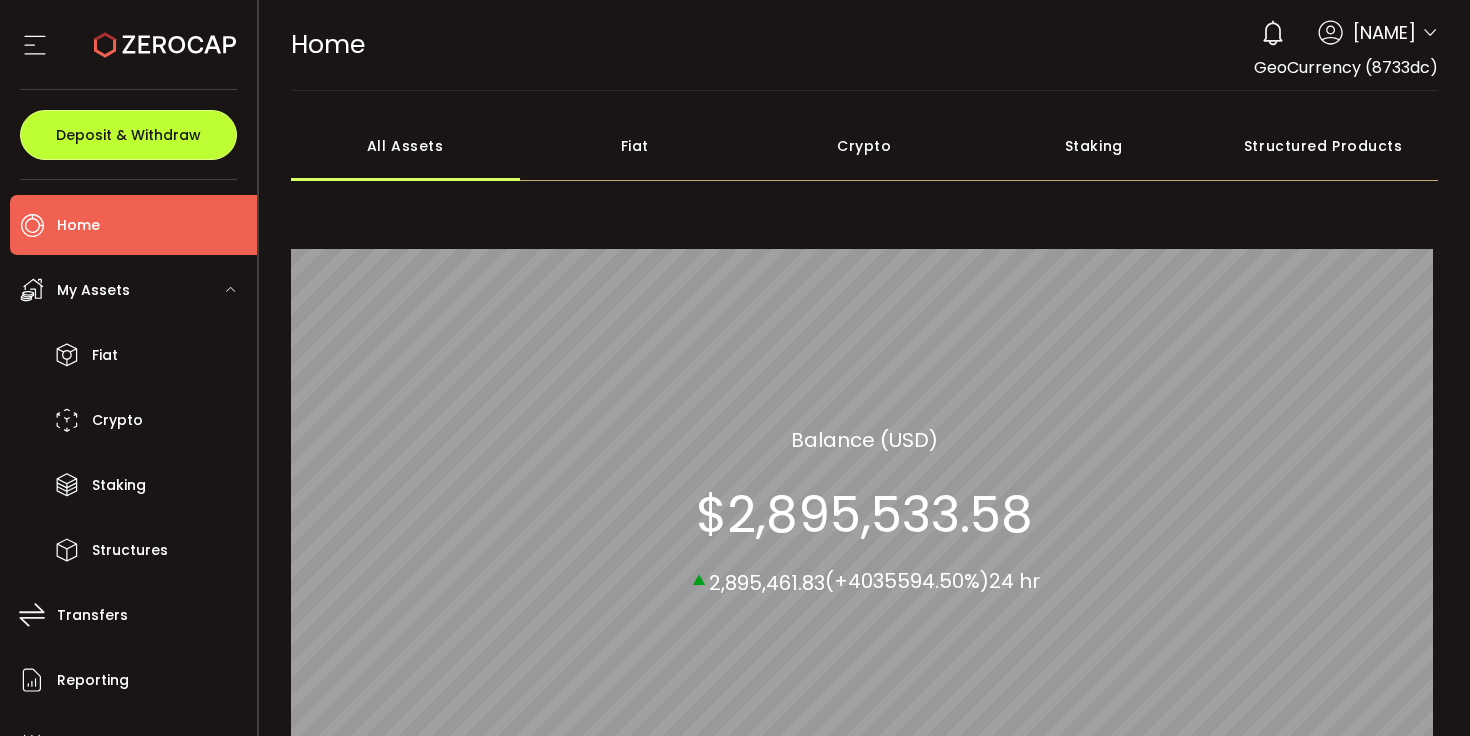 click on "Deposit & Withdraw" at bounding box center (128, 135) 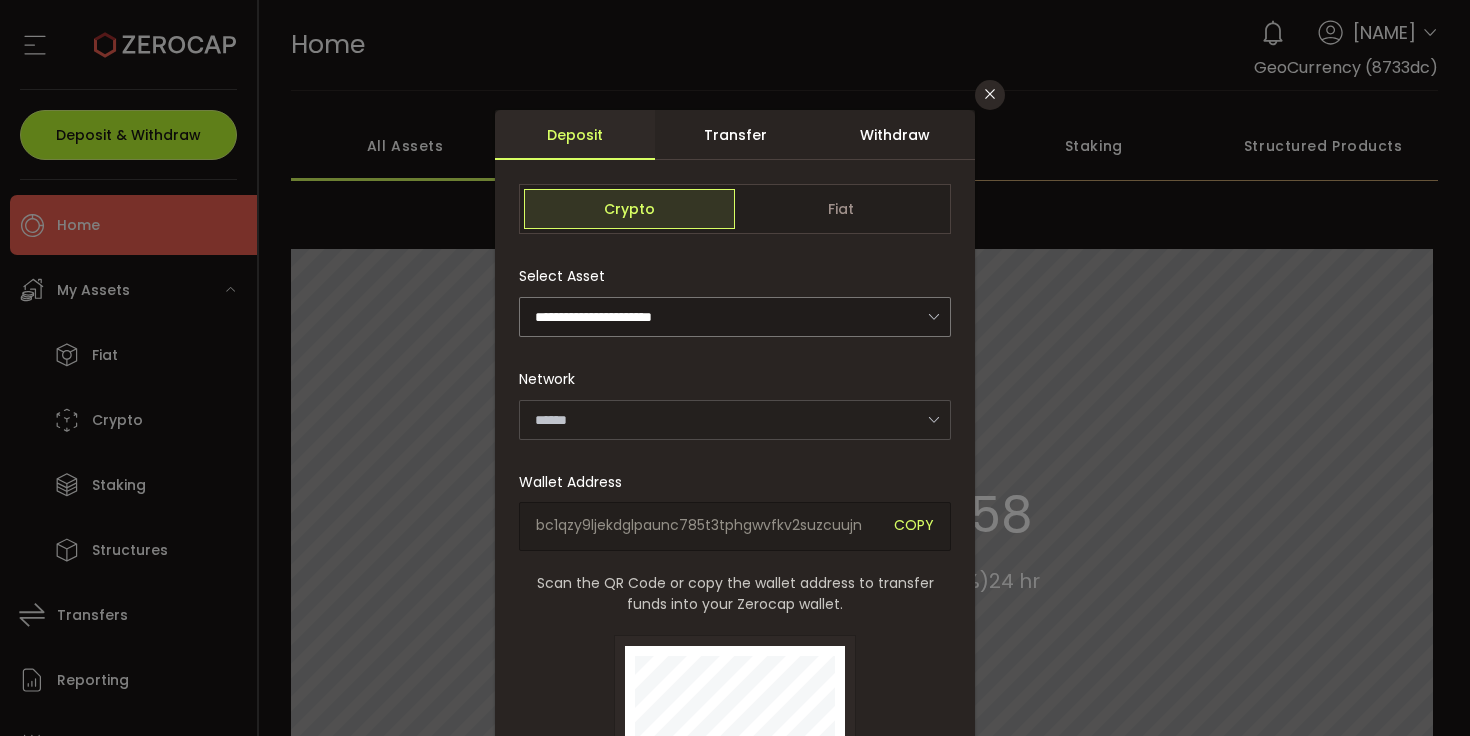 type on "*******" 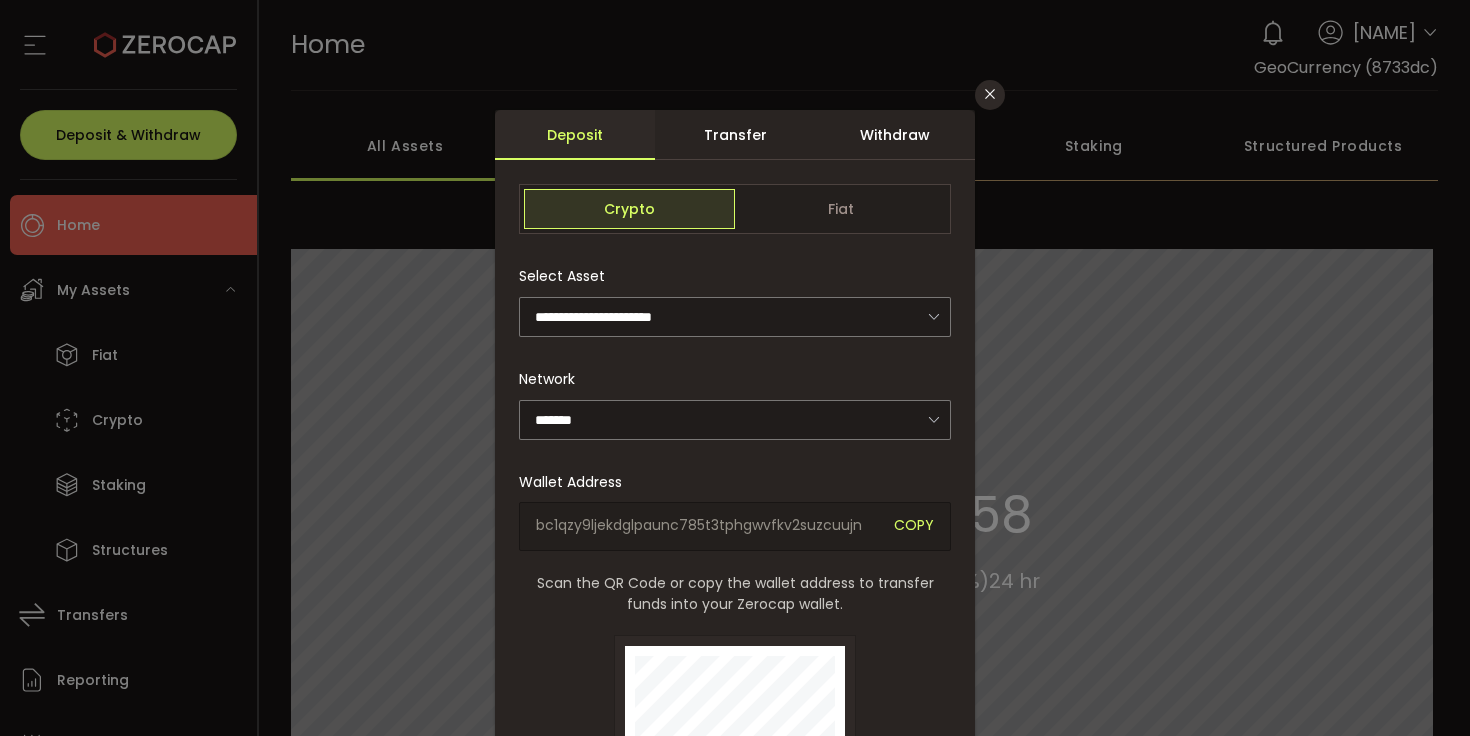 click on "Withdraw" at bounding box center [895, 135] 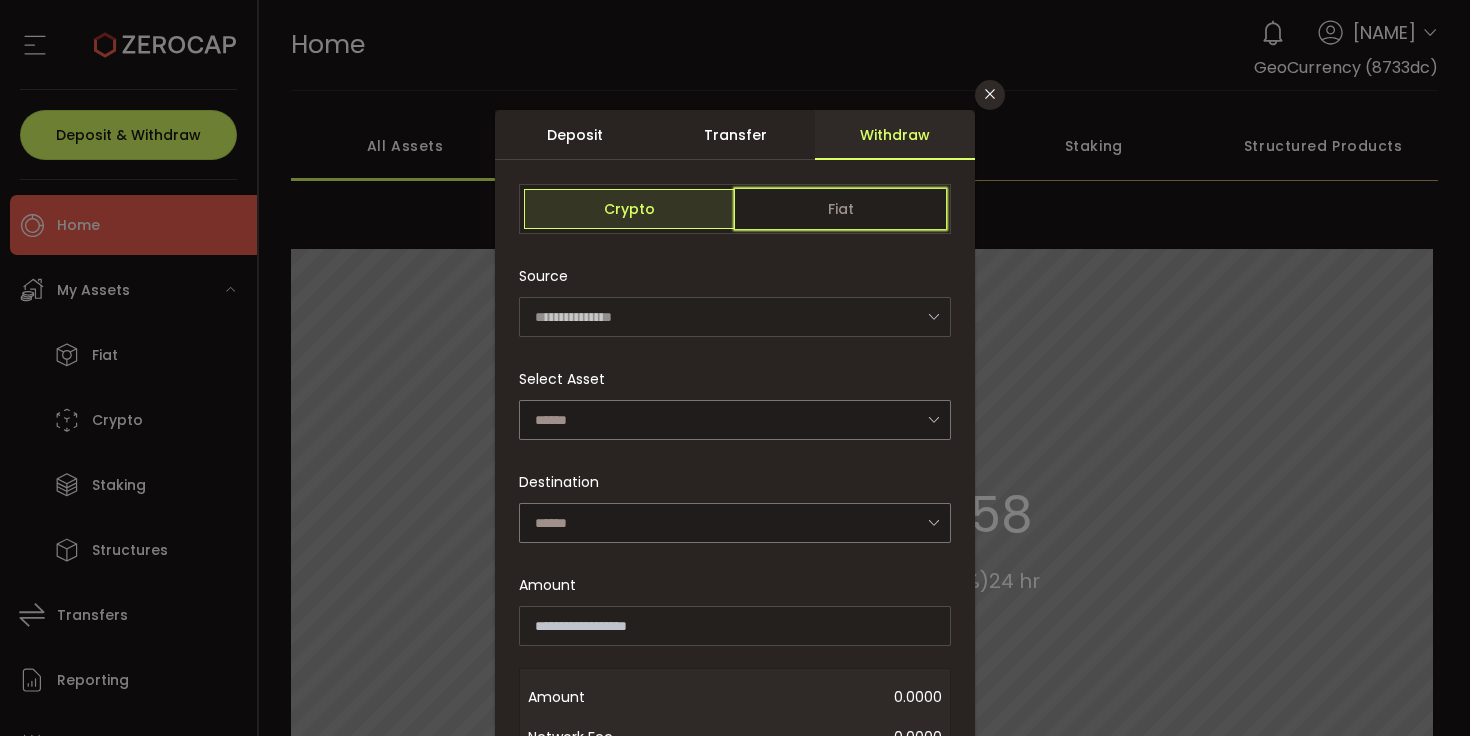 click on "Fiat" at bounding box center (840, 209) 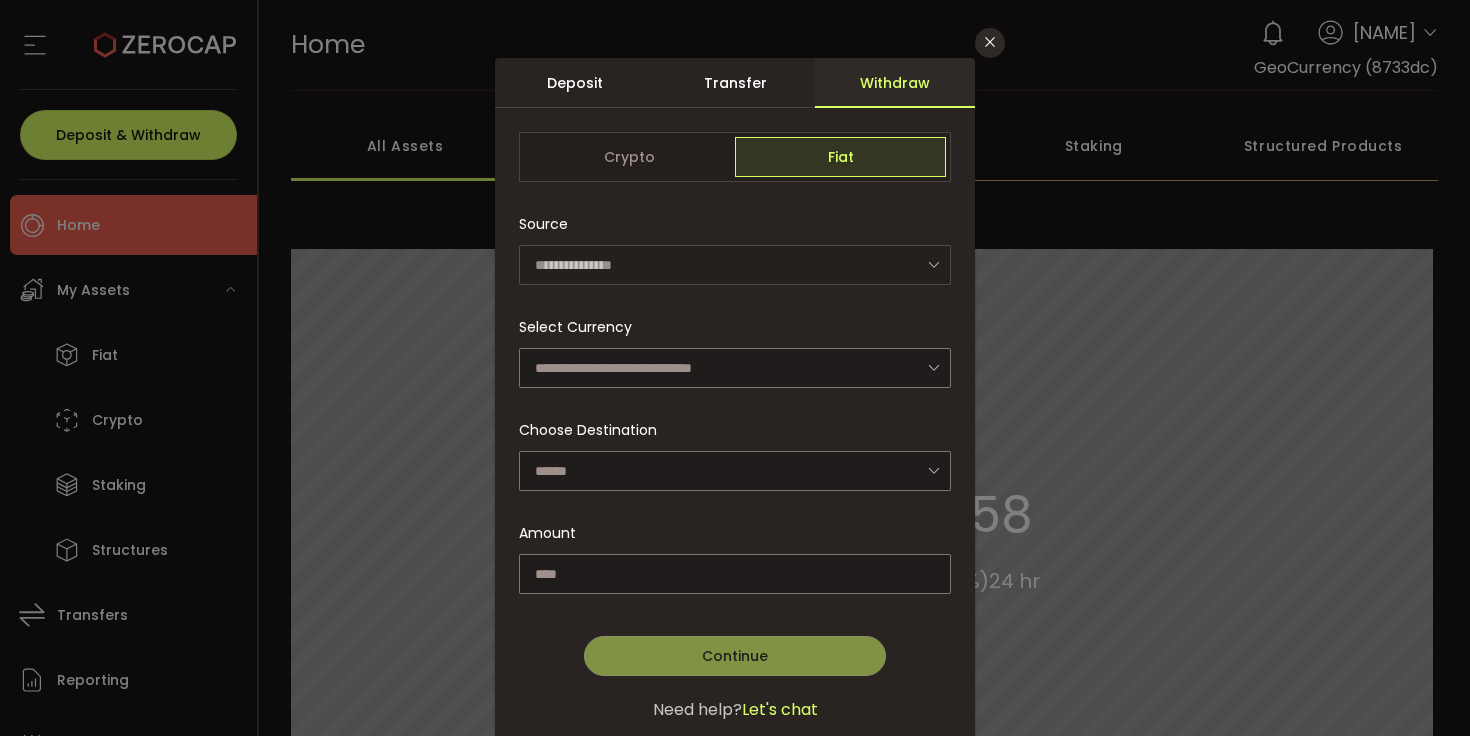 scroll, scrollTop: 115, scrollLeft: 0, axis: vertical 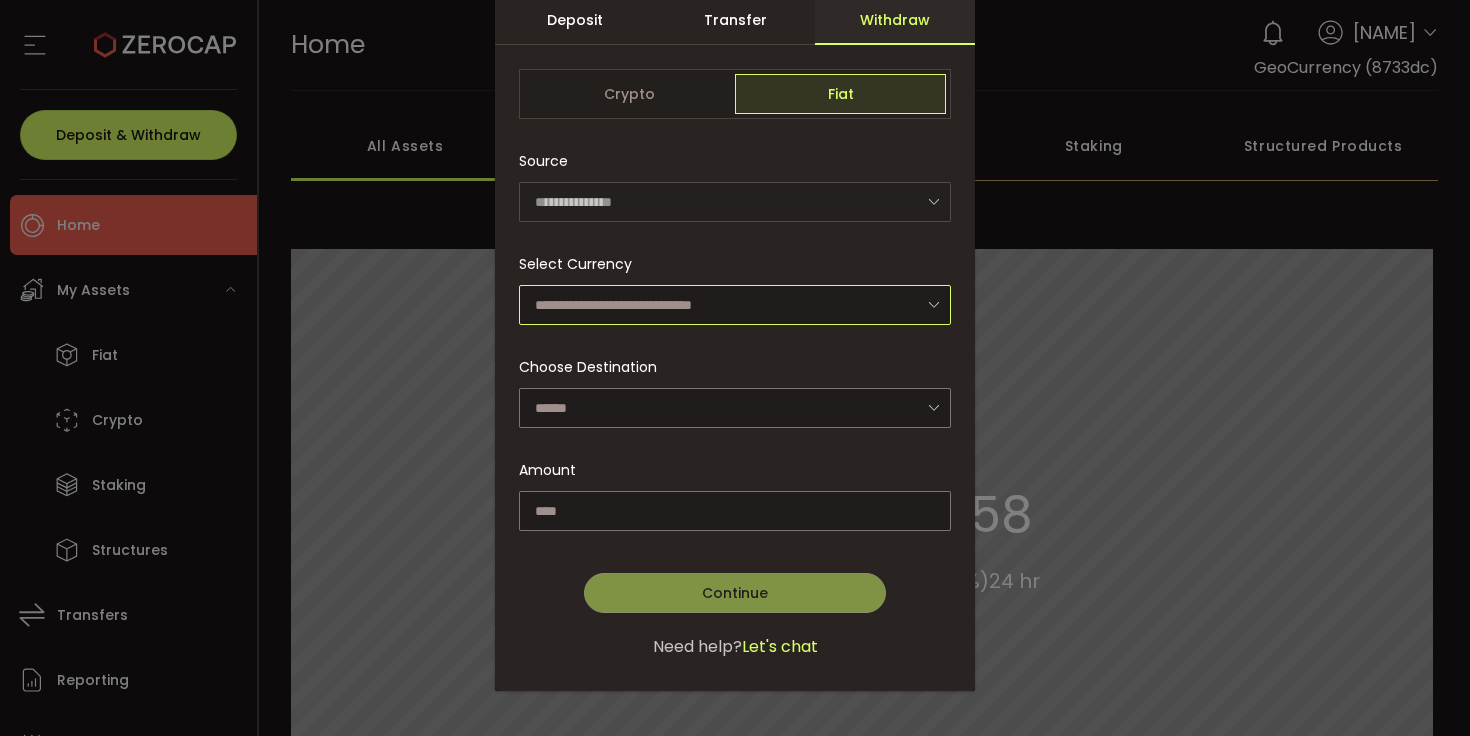 click at bounding box center [735, 305] 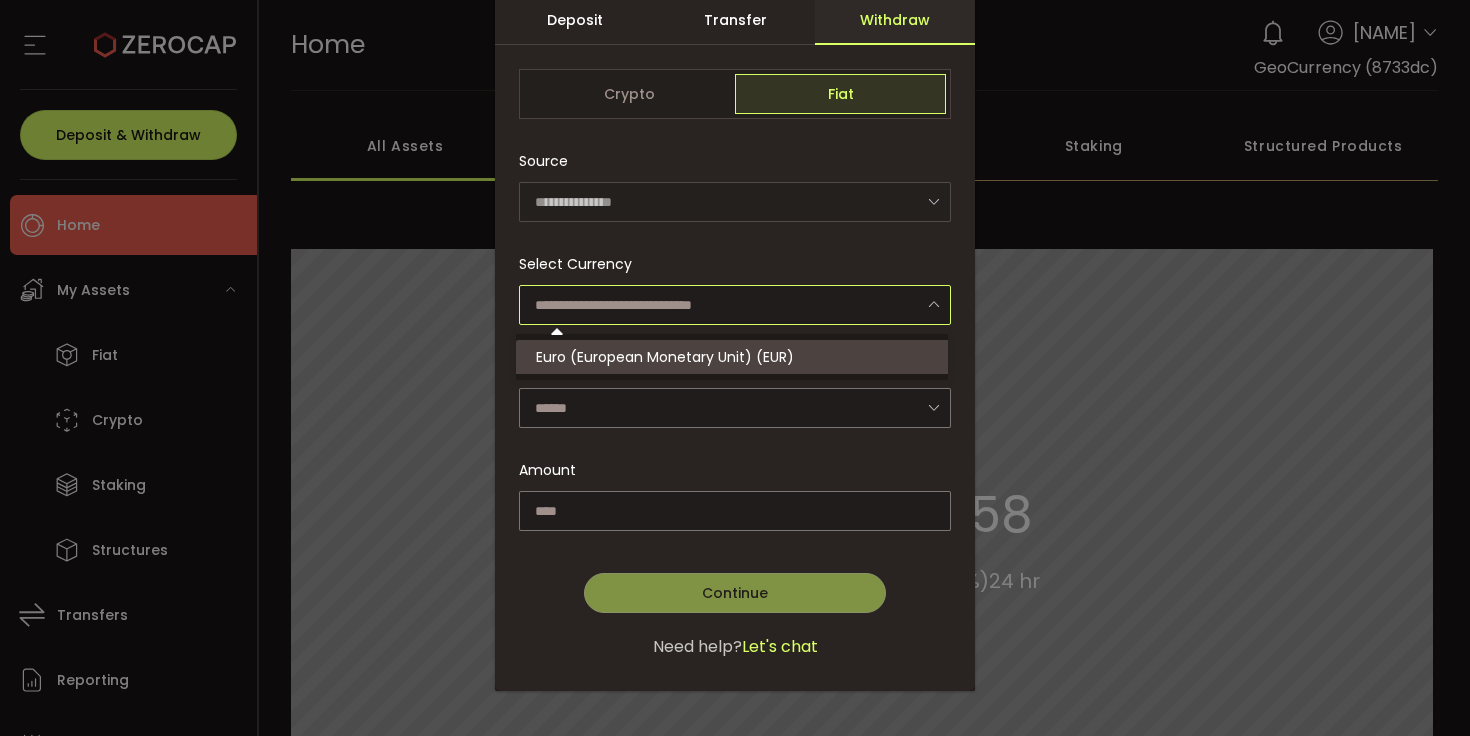 click on "Euro (European Monetary Unit) (EUR)" at bounding box center (665, 357) 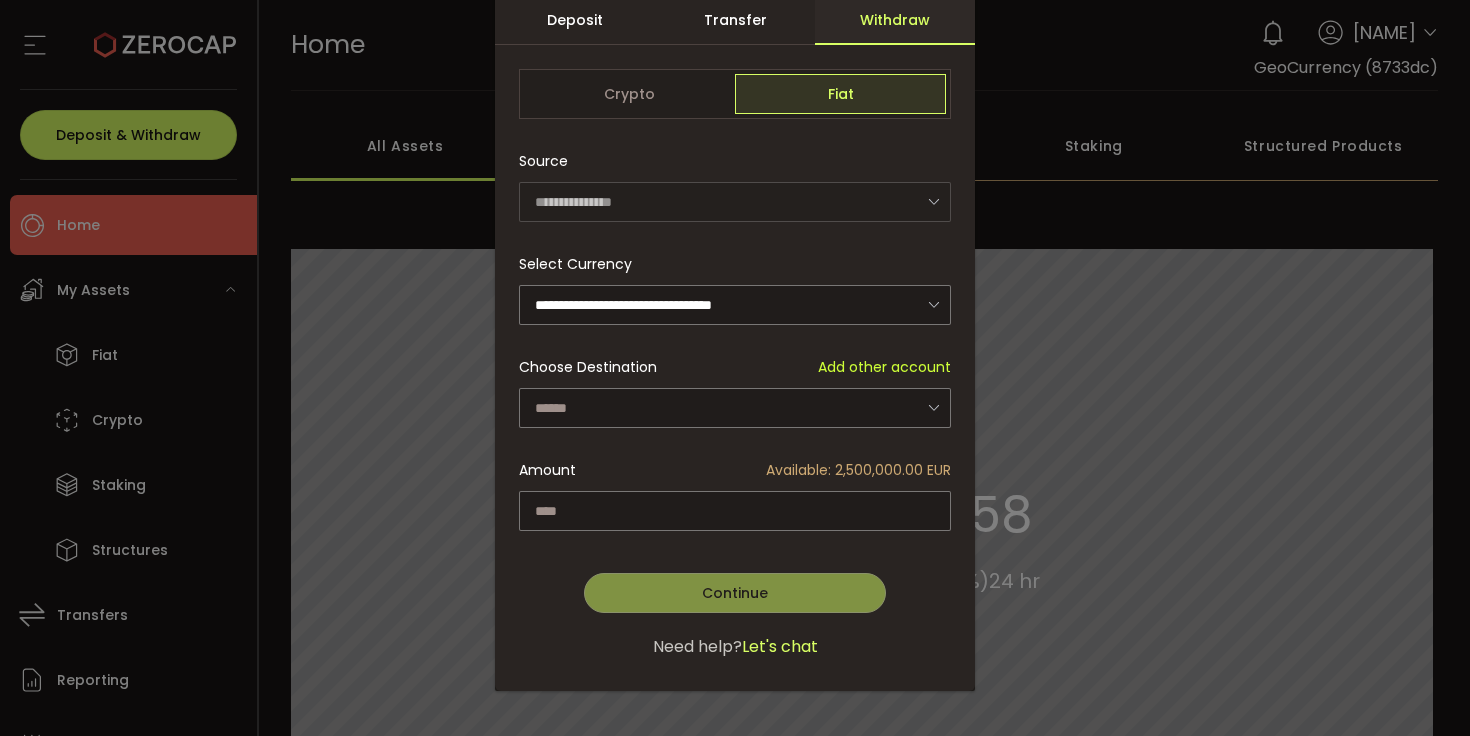 click on "Choose Destination Add other account" at bounding box center [735, 367] 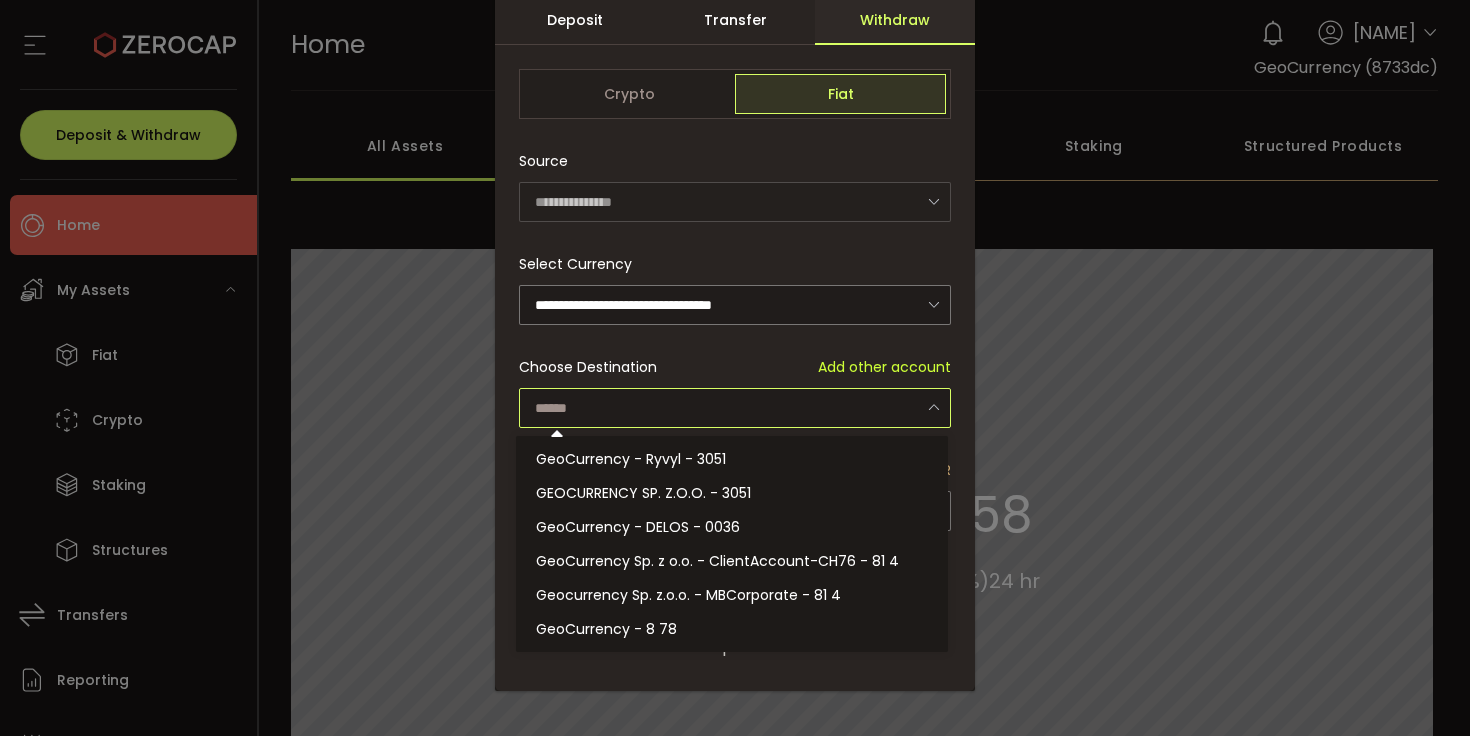 click at bounding box center [735, 408] 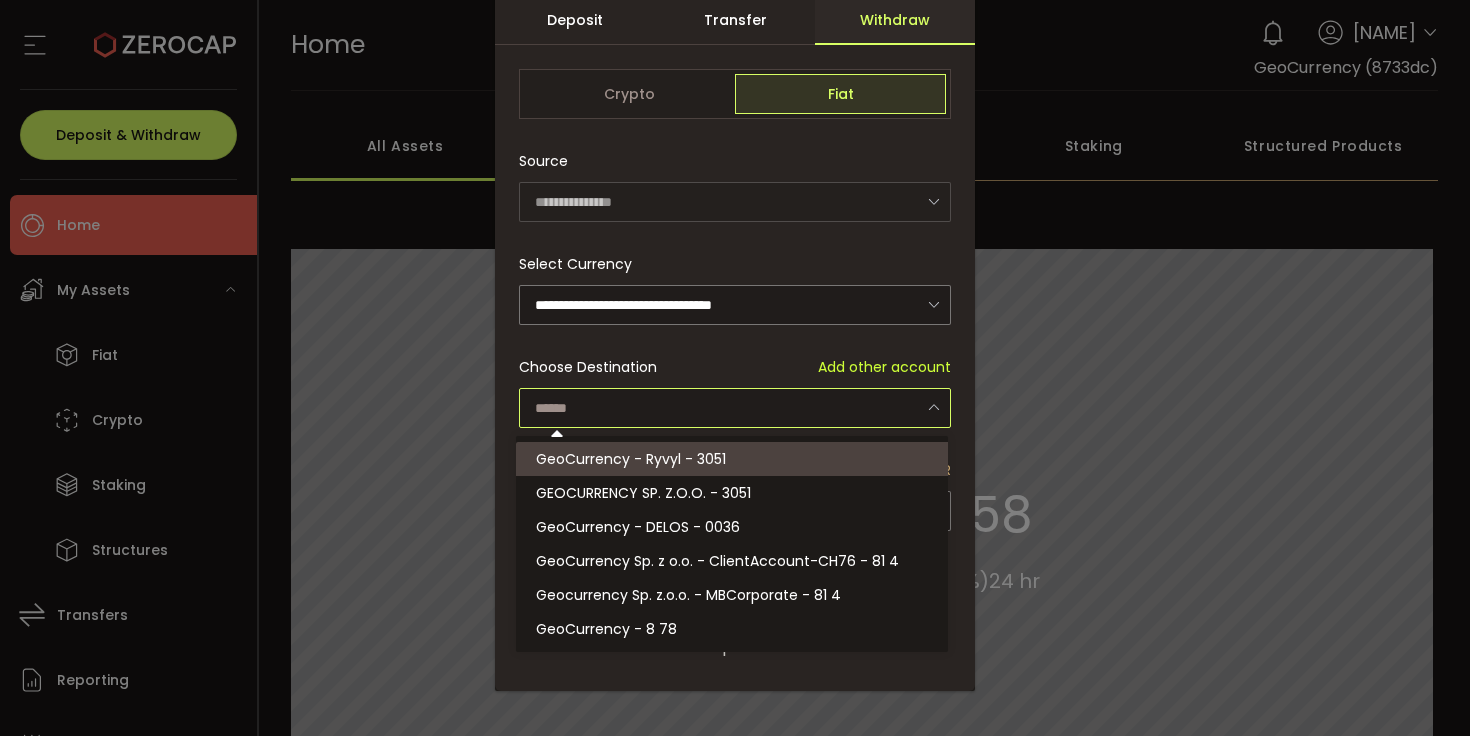 click on "GeoCurrency - Ryvyl - 3051" at bounding box center (735, 459) 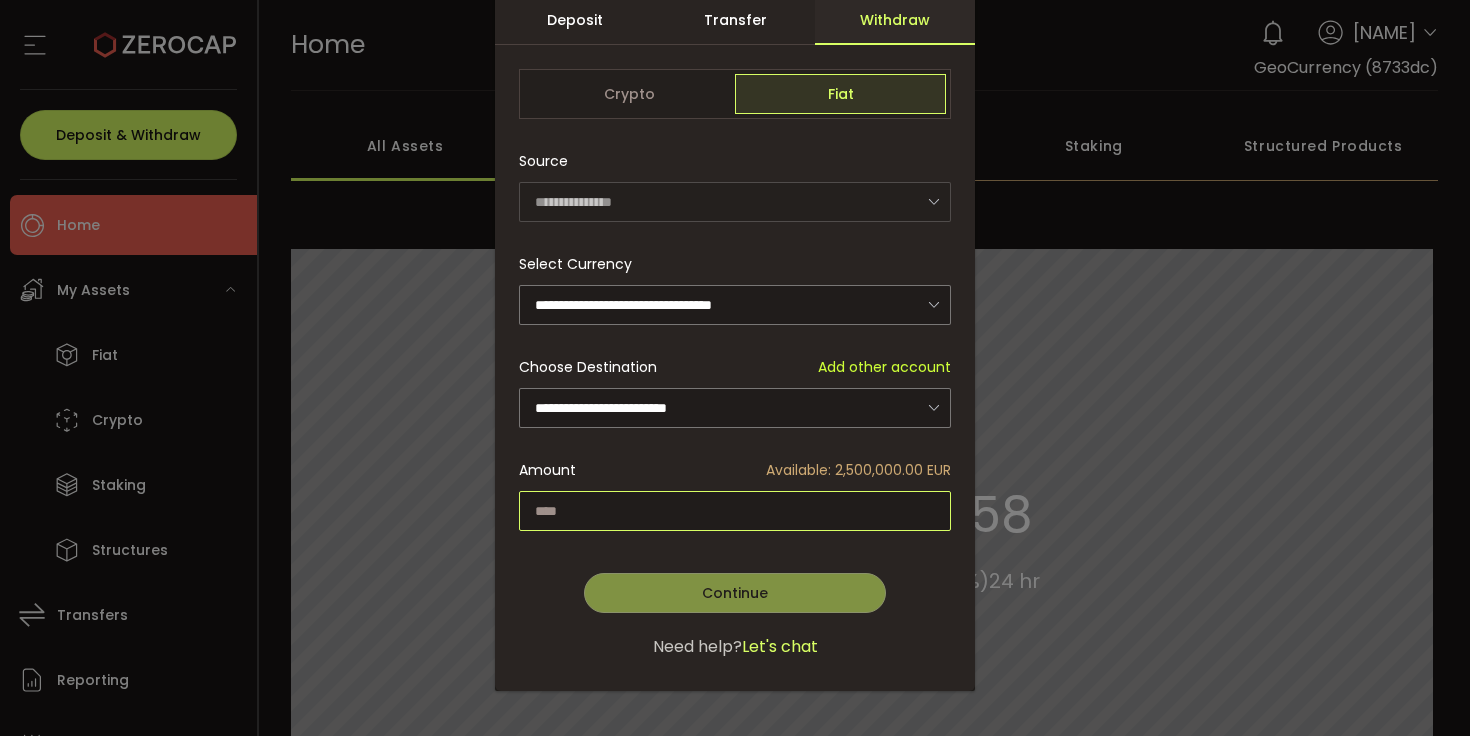 click at bounding box center (735, 511) 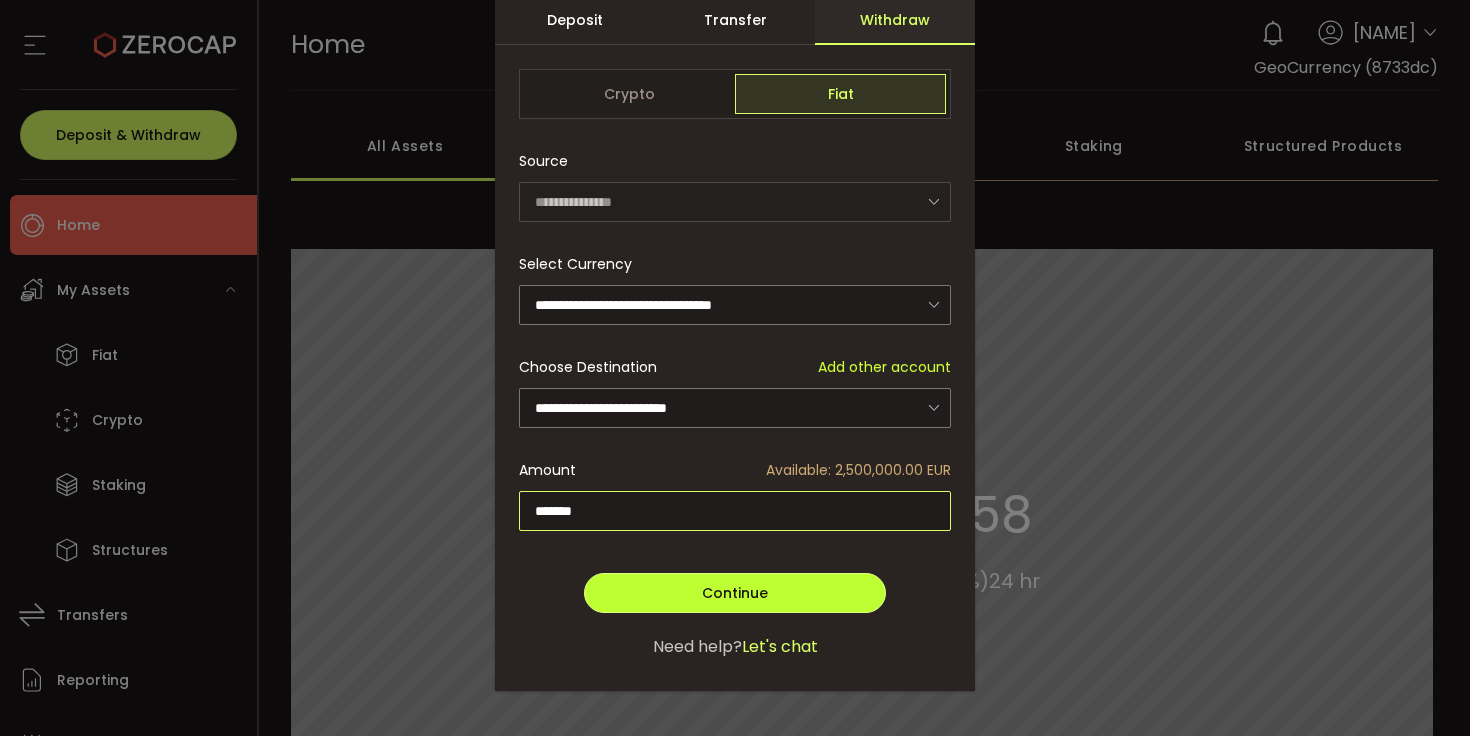 type on "*******" 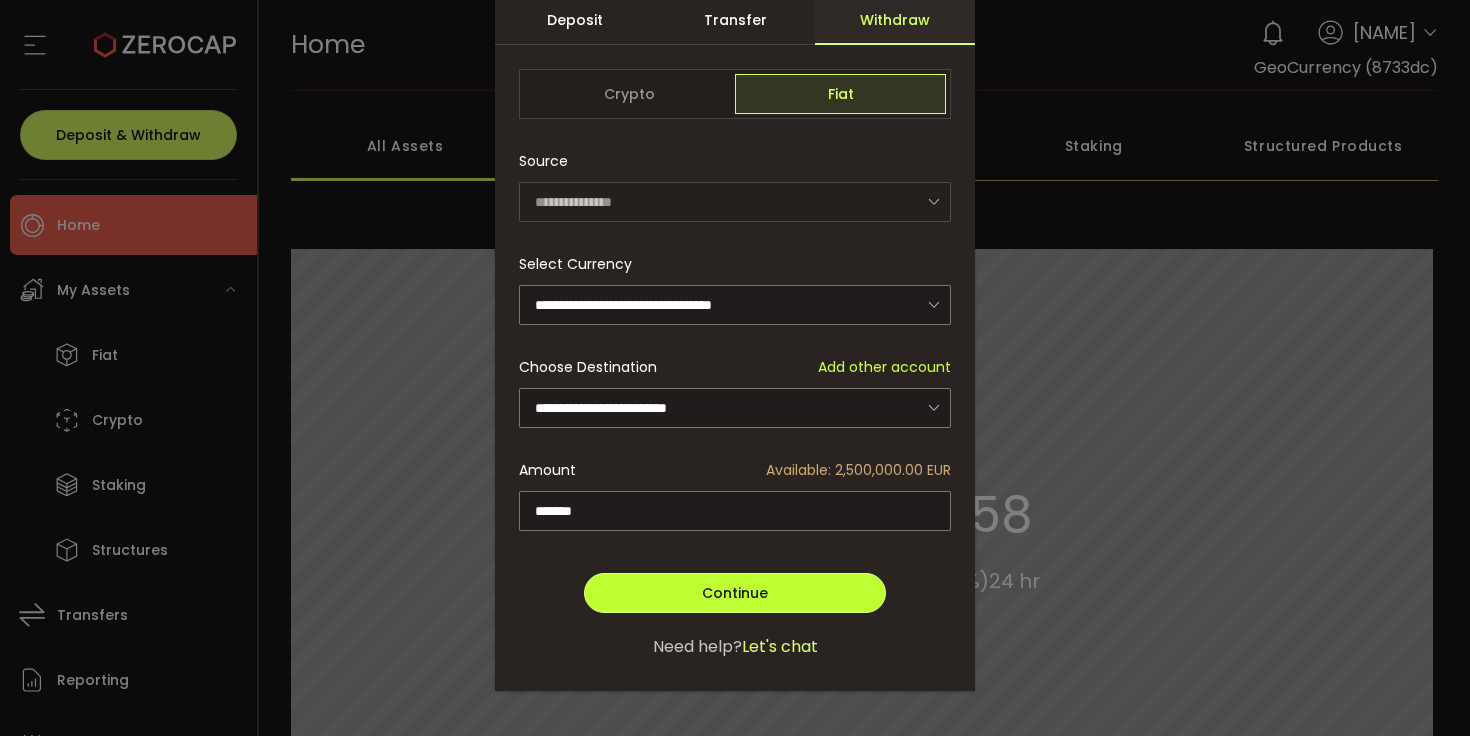 click on "Continue" at bounding box center (735, 593) 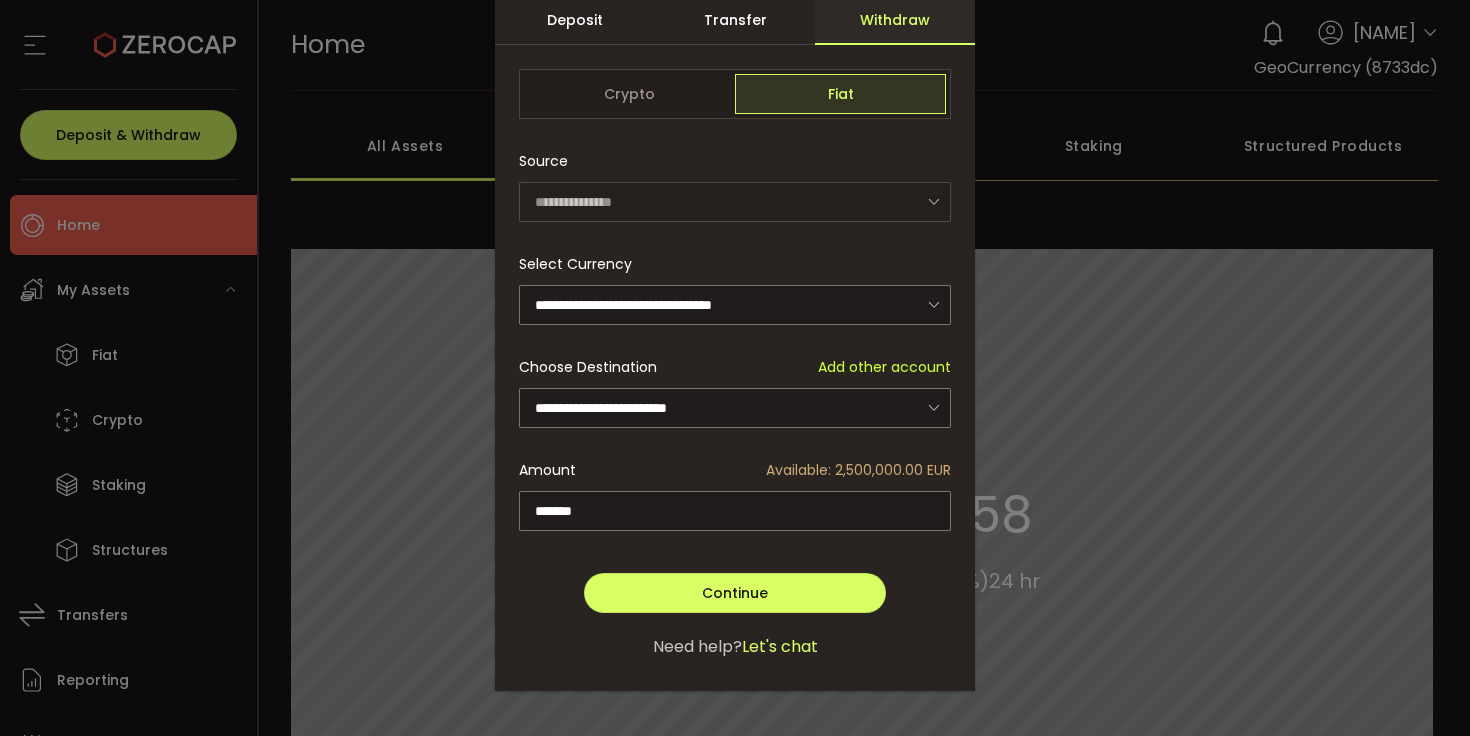 scroll, scrollTop: 0, scrollLeft: 0, axis: both 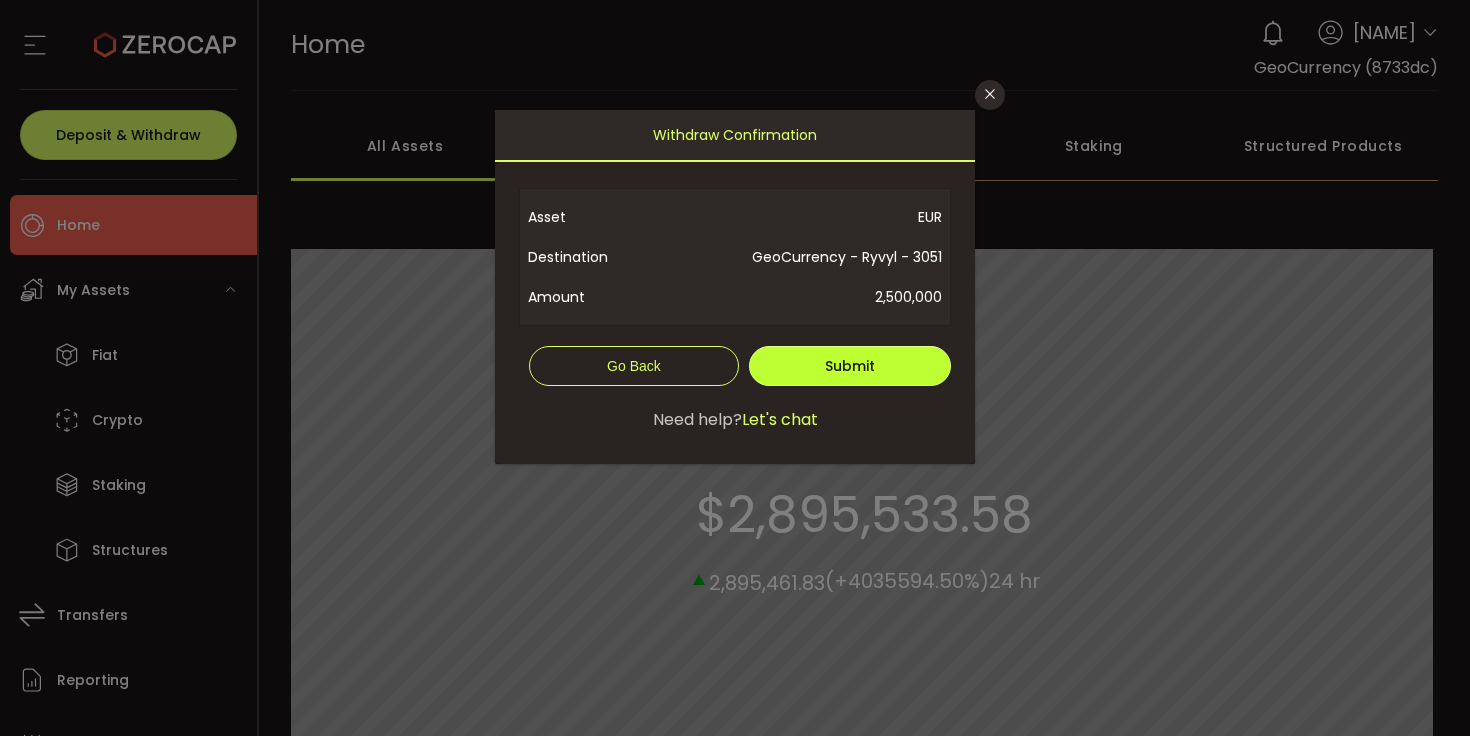 click on "Submit" at bounding box center (850, 366) 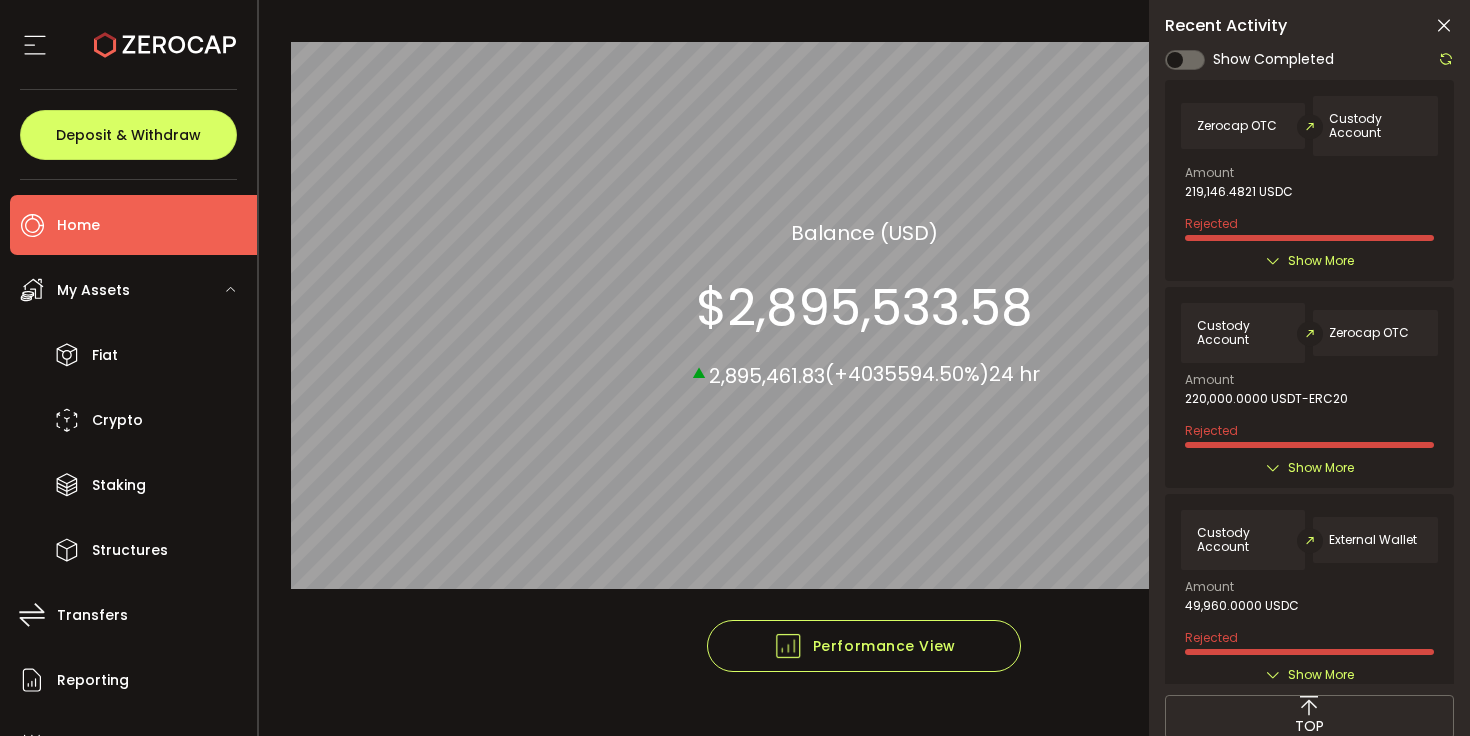 scroll, scrollTop: 248, scrollLeft: 0, axis: vertical 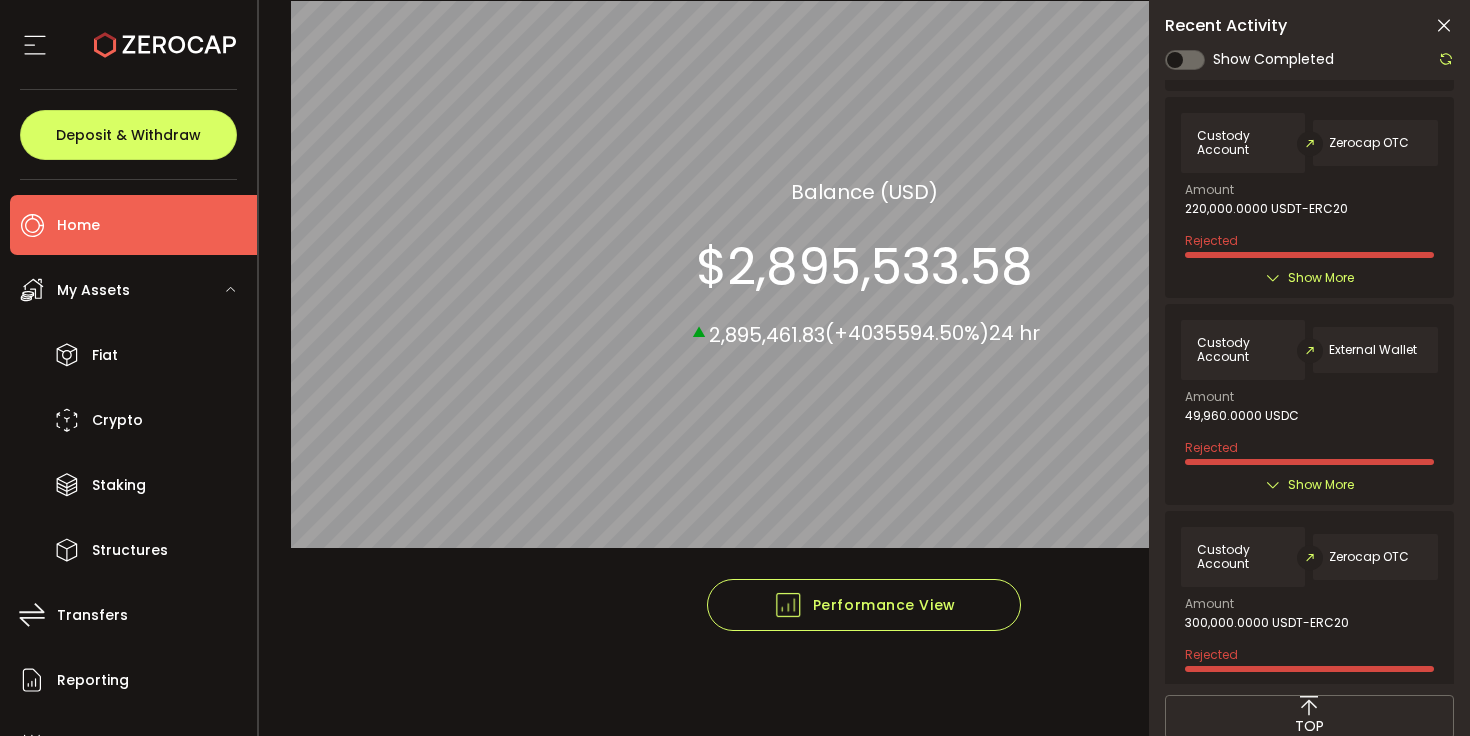click at bounding box center [1444, 26] 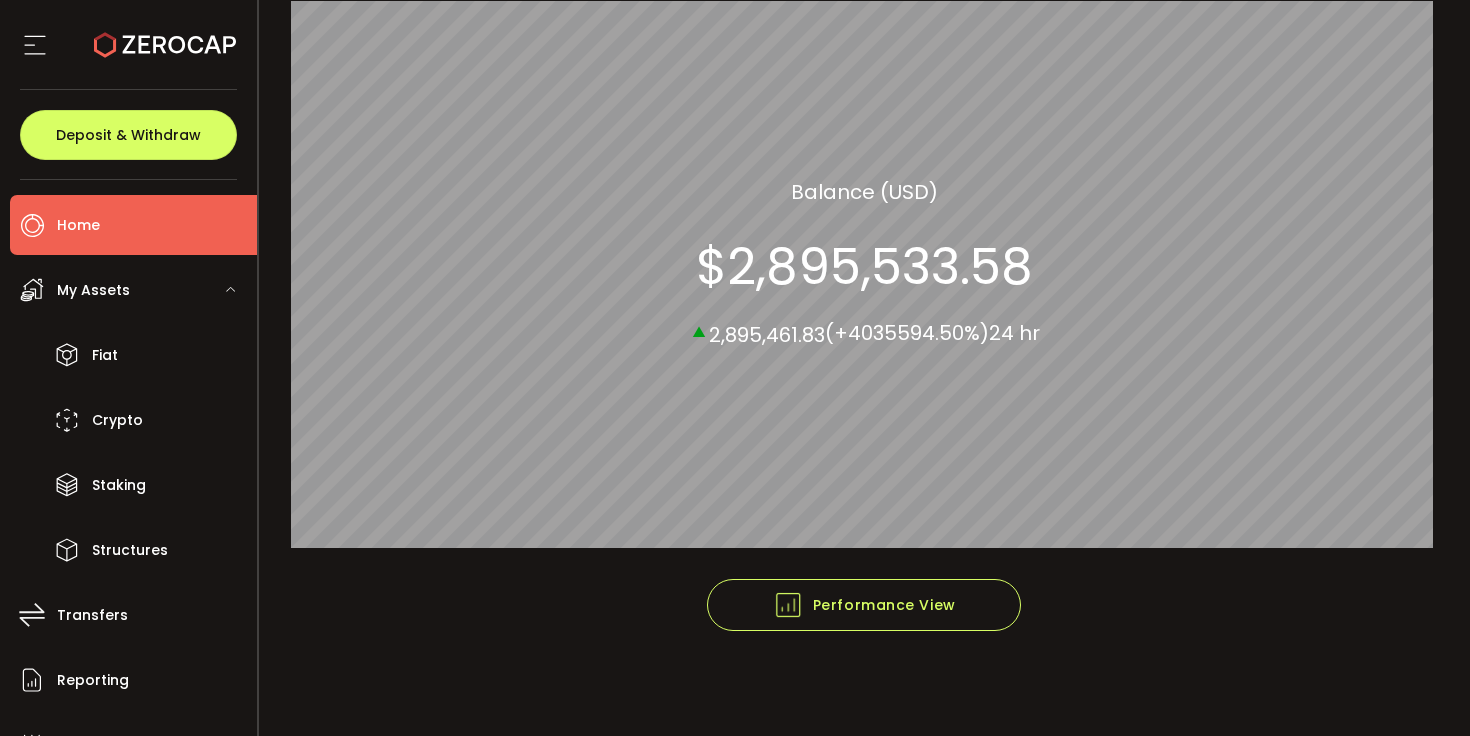 scroll, scrollTop: 0, scrollLeft: 0, axis: both 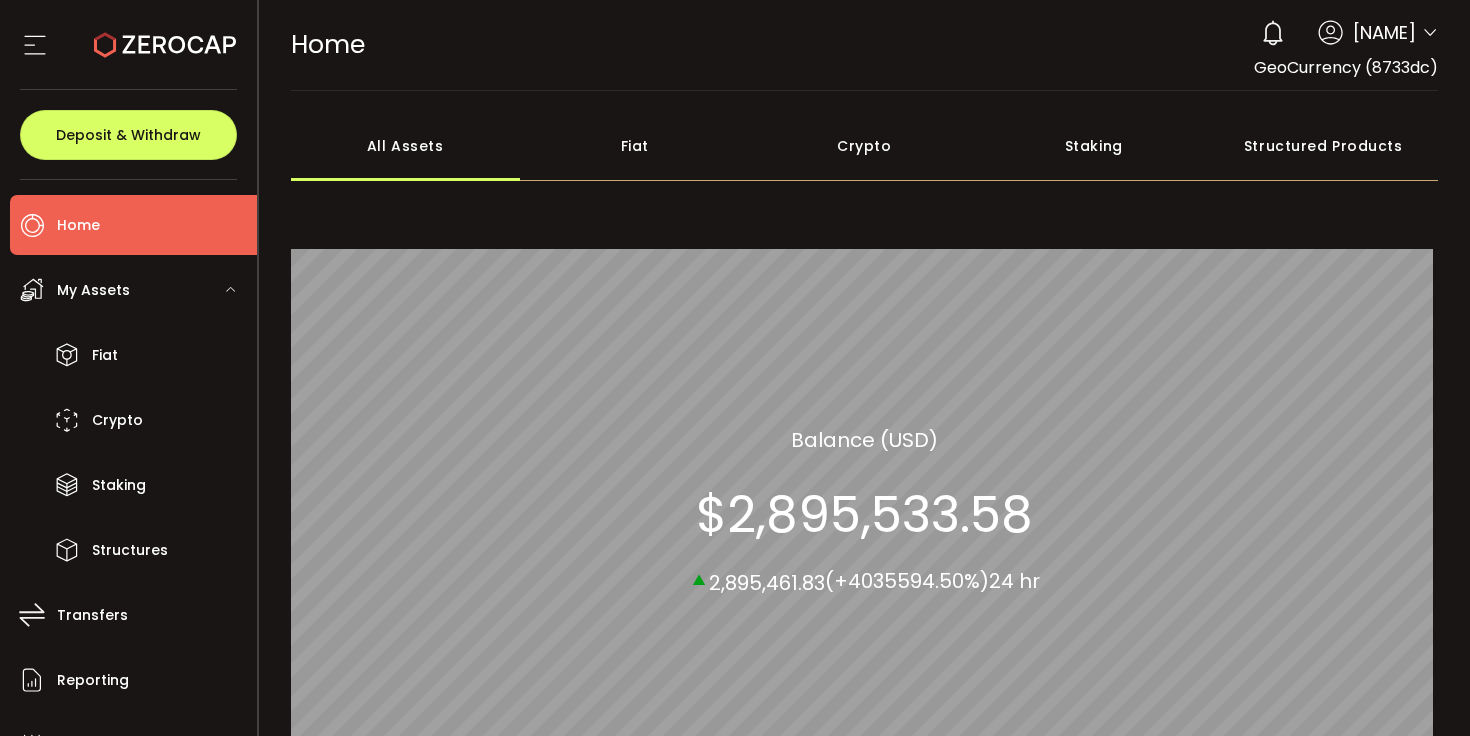 click at bounding box center [1430, 33] 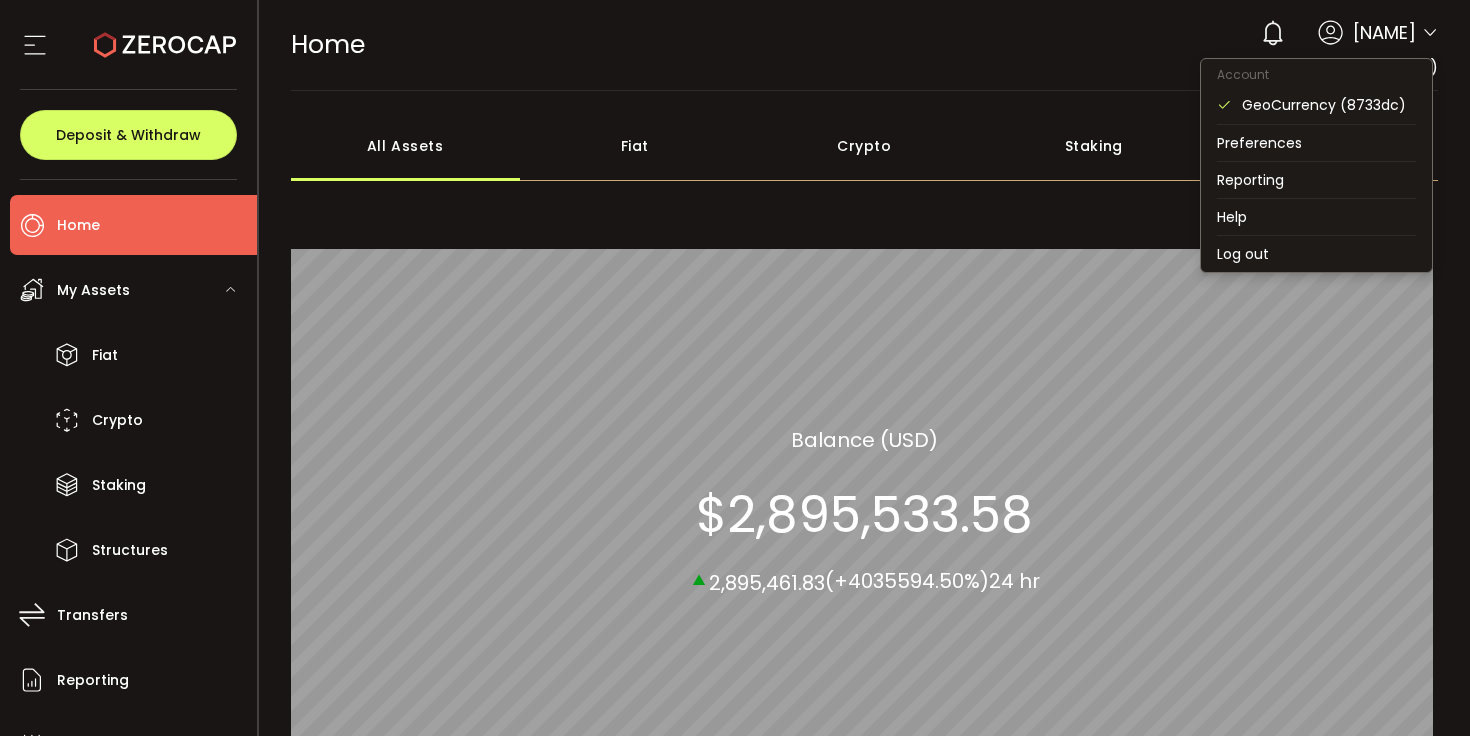 click at bounding box center [1430, 33] 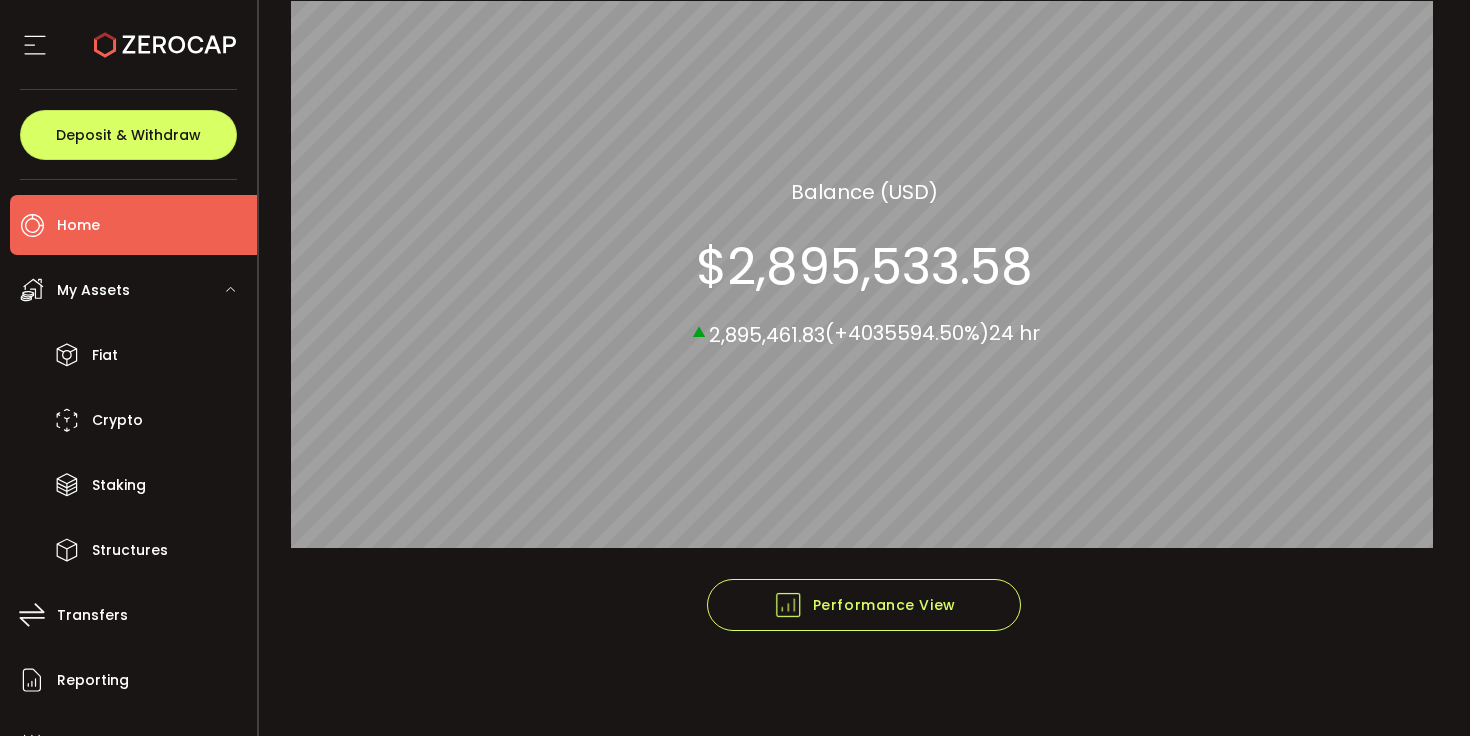 scroll, scrollTop: 244, scrollLeft: 0, axis: vertical 